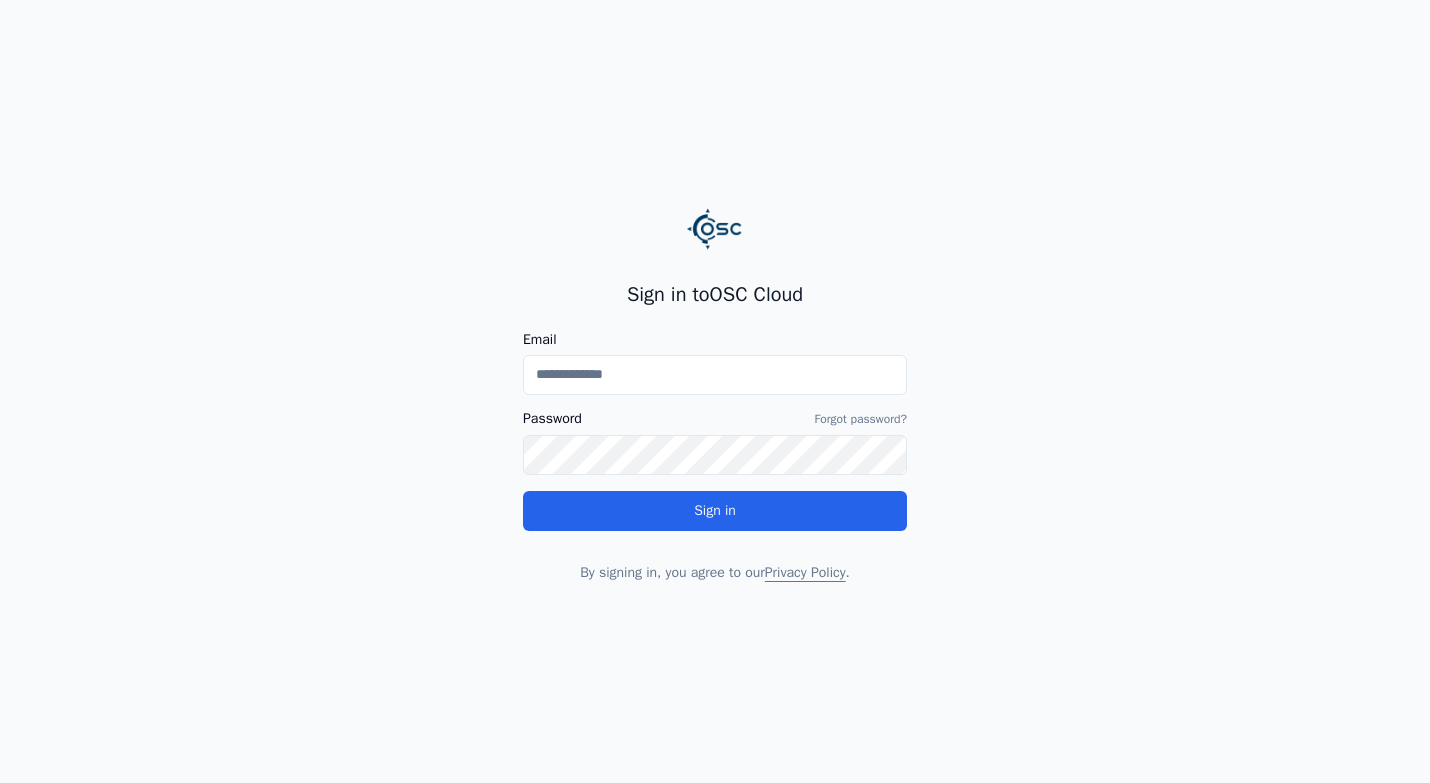 click on "Email" at bounding box center [715, 375] 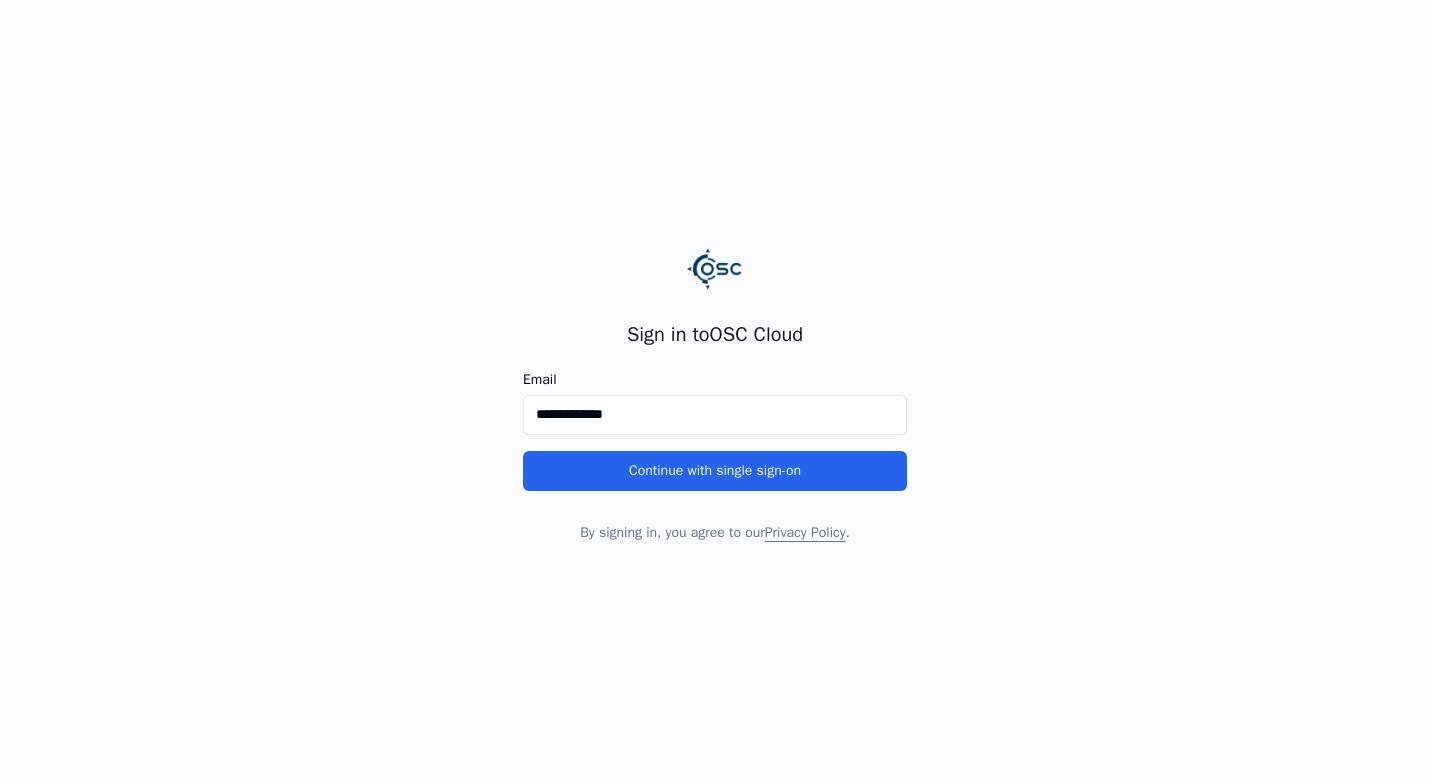 click on "**********" at bounding box center (715, 391) 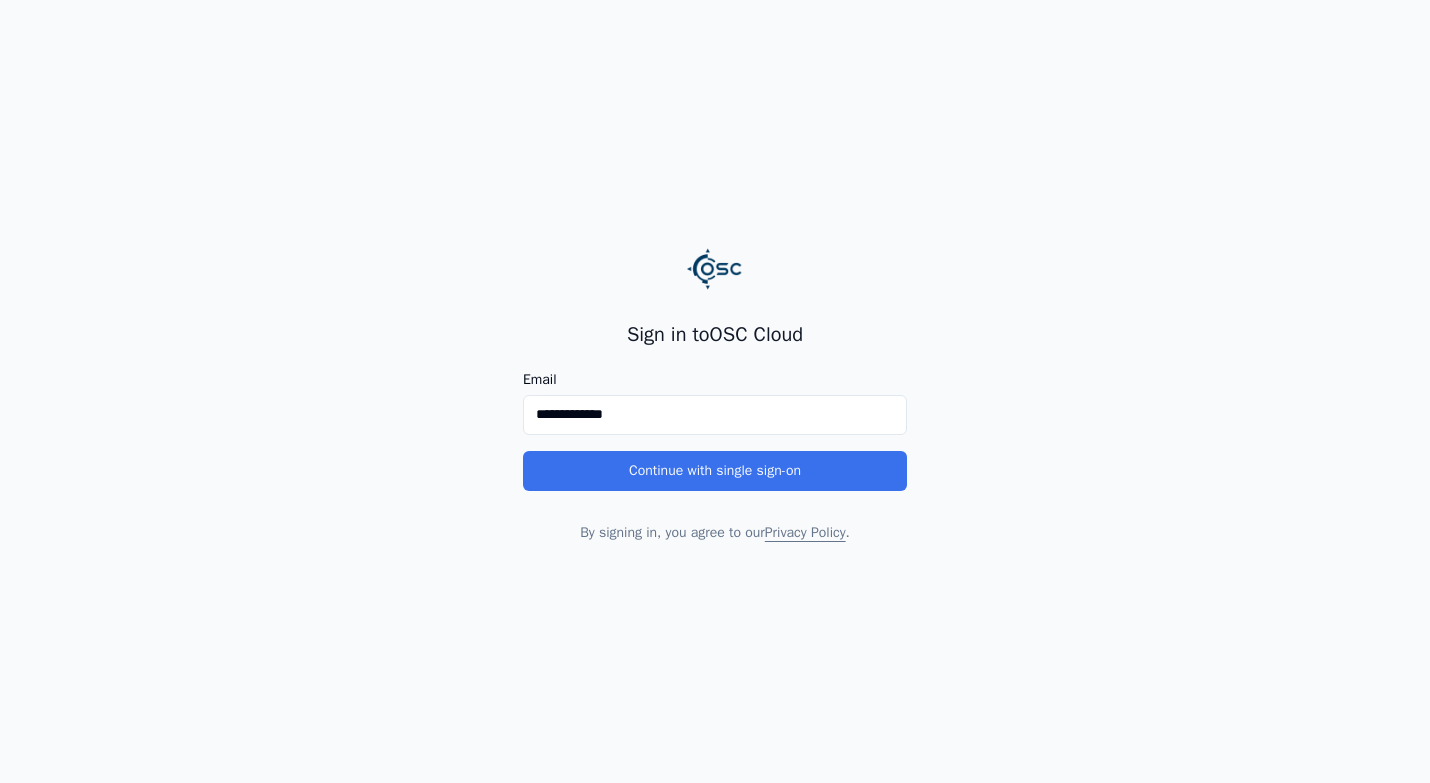 click on "Continue with single sign-on" at bounding box center (715, 471) 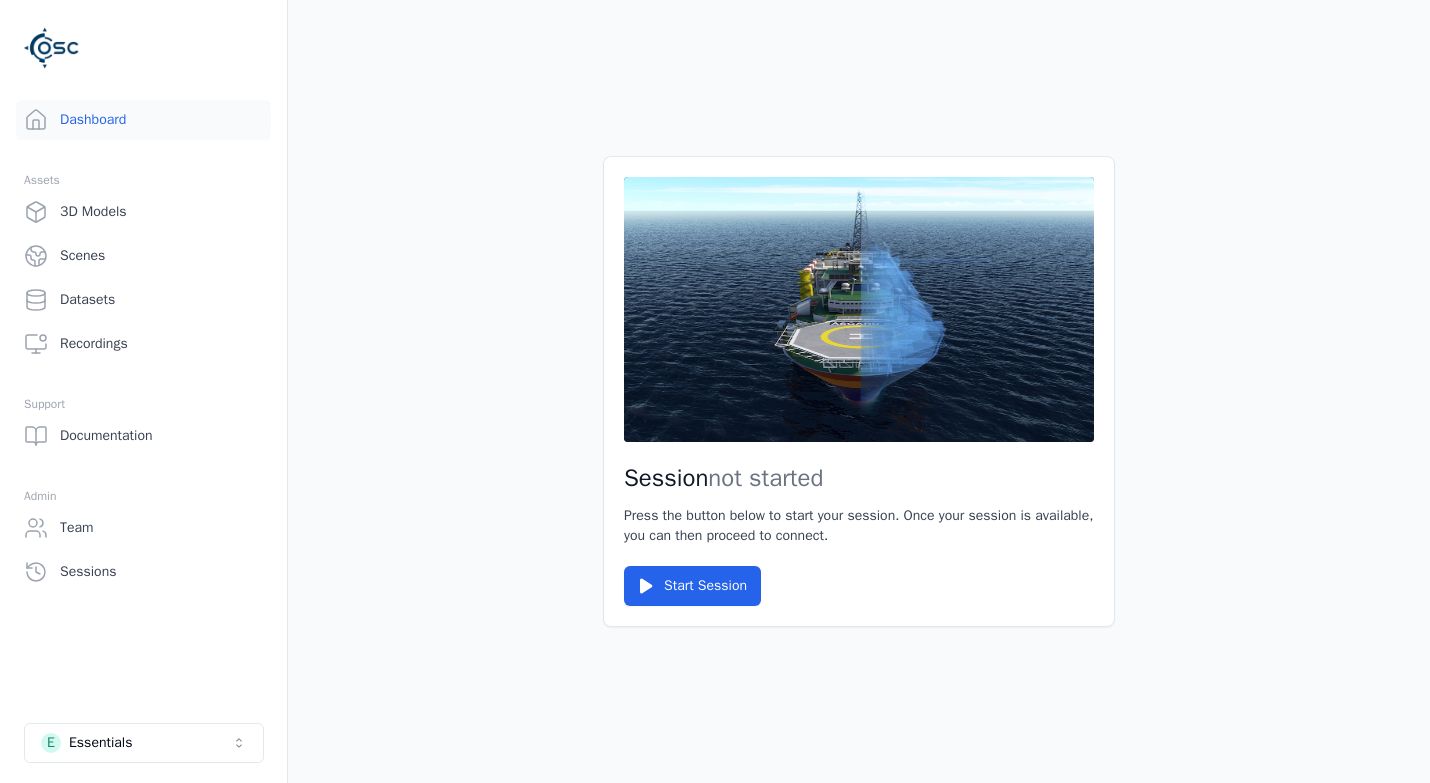 scroll, scrollTop: 0, scrollLeft: 0, axis: both 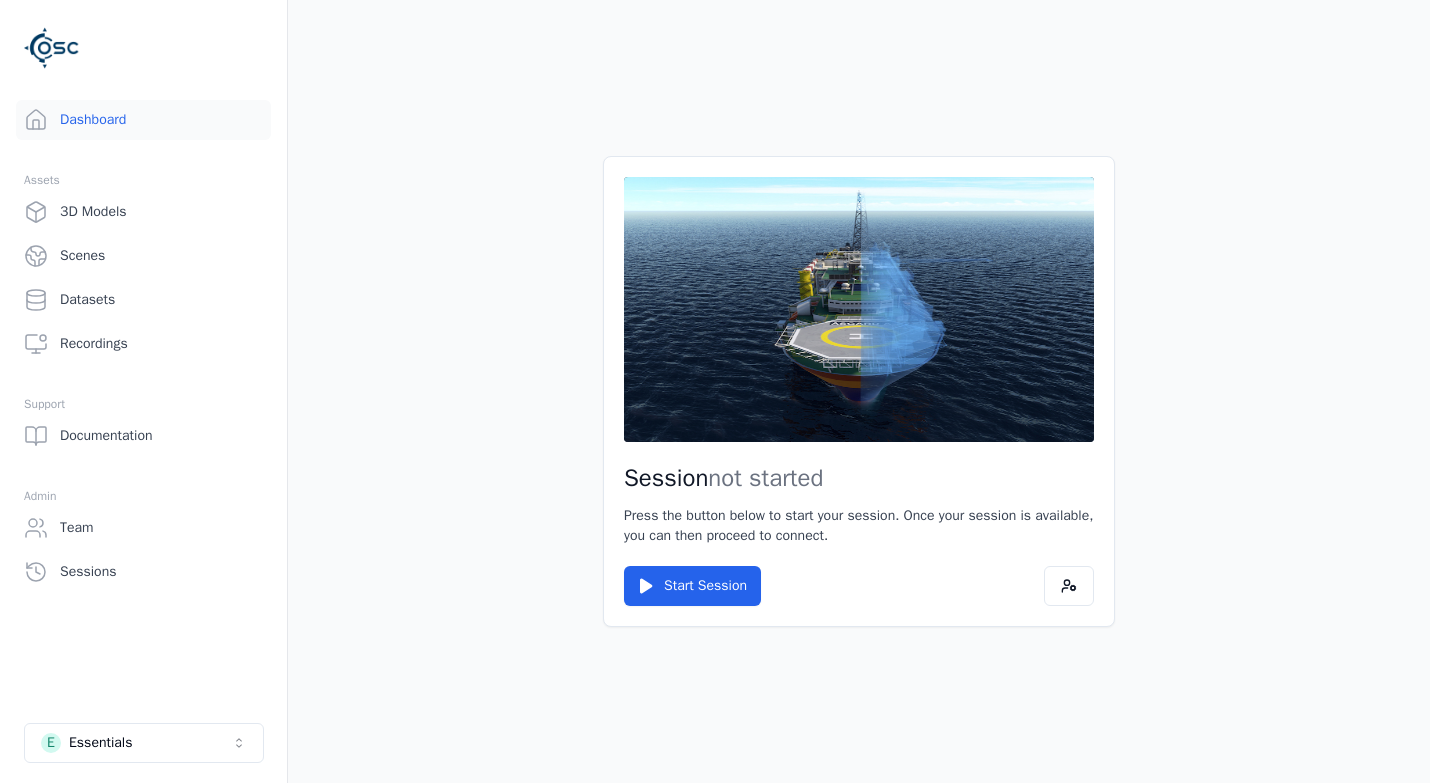 click on "Session  not started Press the button below to start your session. Once your session is available, you can then proceed to connect. Start Session" at bounding box center (859, 391) 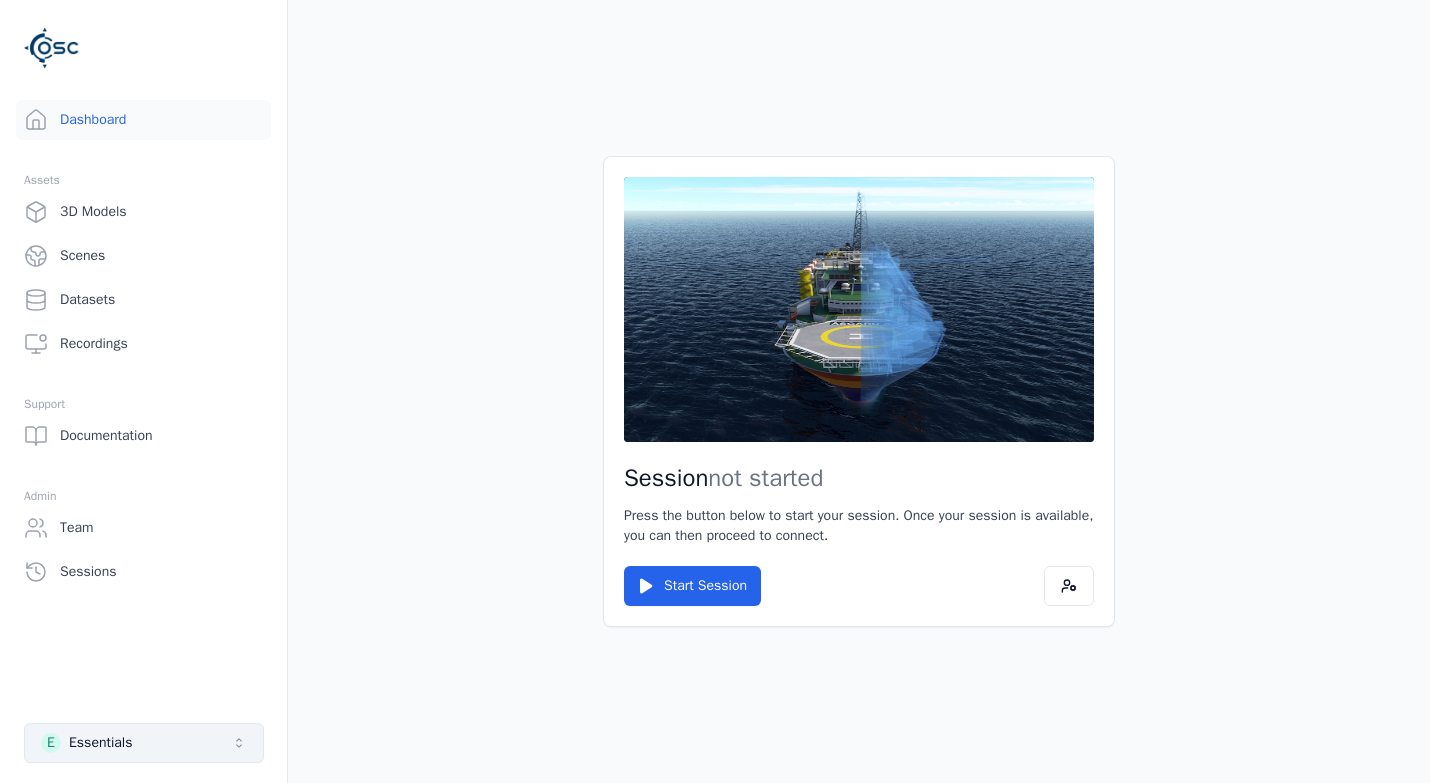 click on "E Essentials" at bounding box center (144, 743) 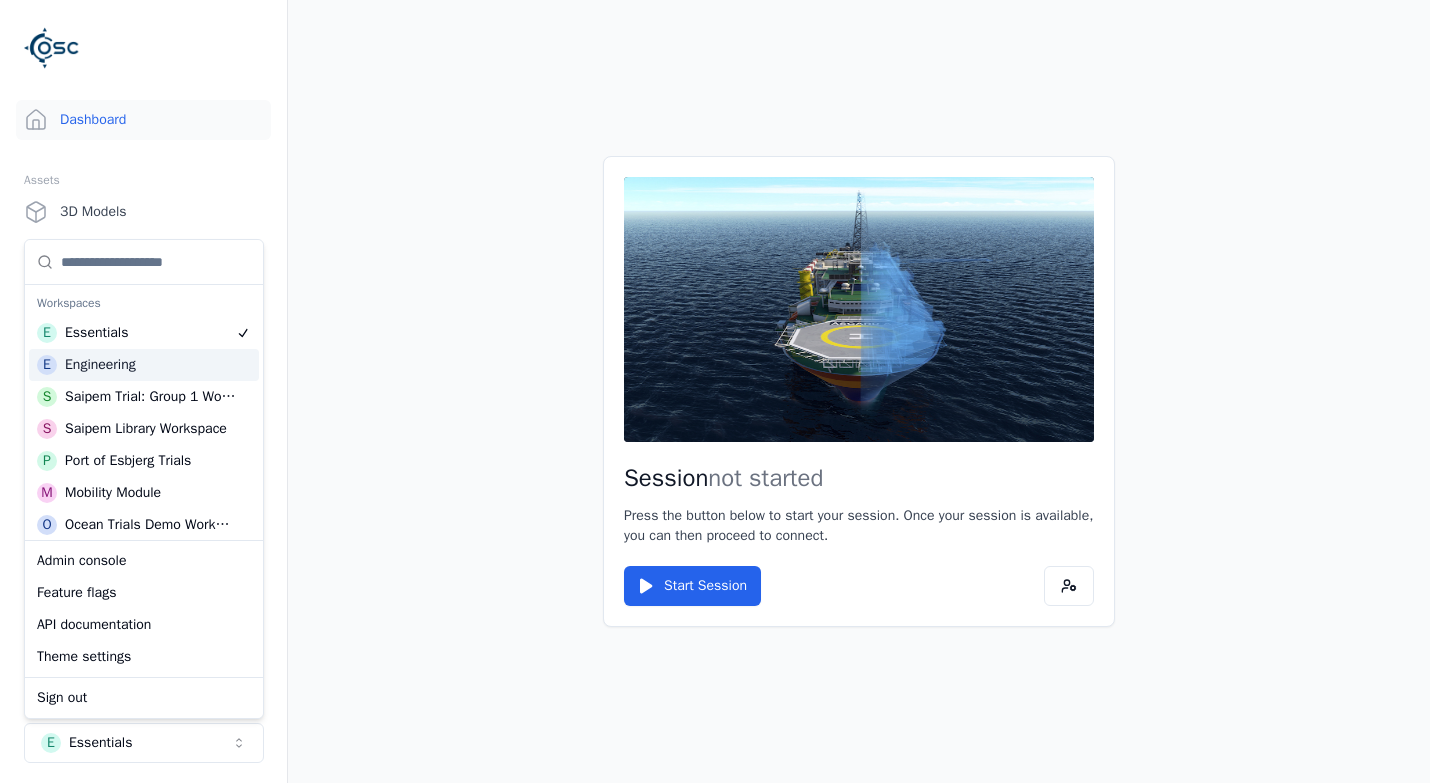 click on "E Engineering" at bounding box center [144, 365] 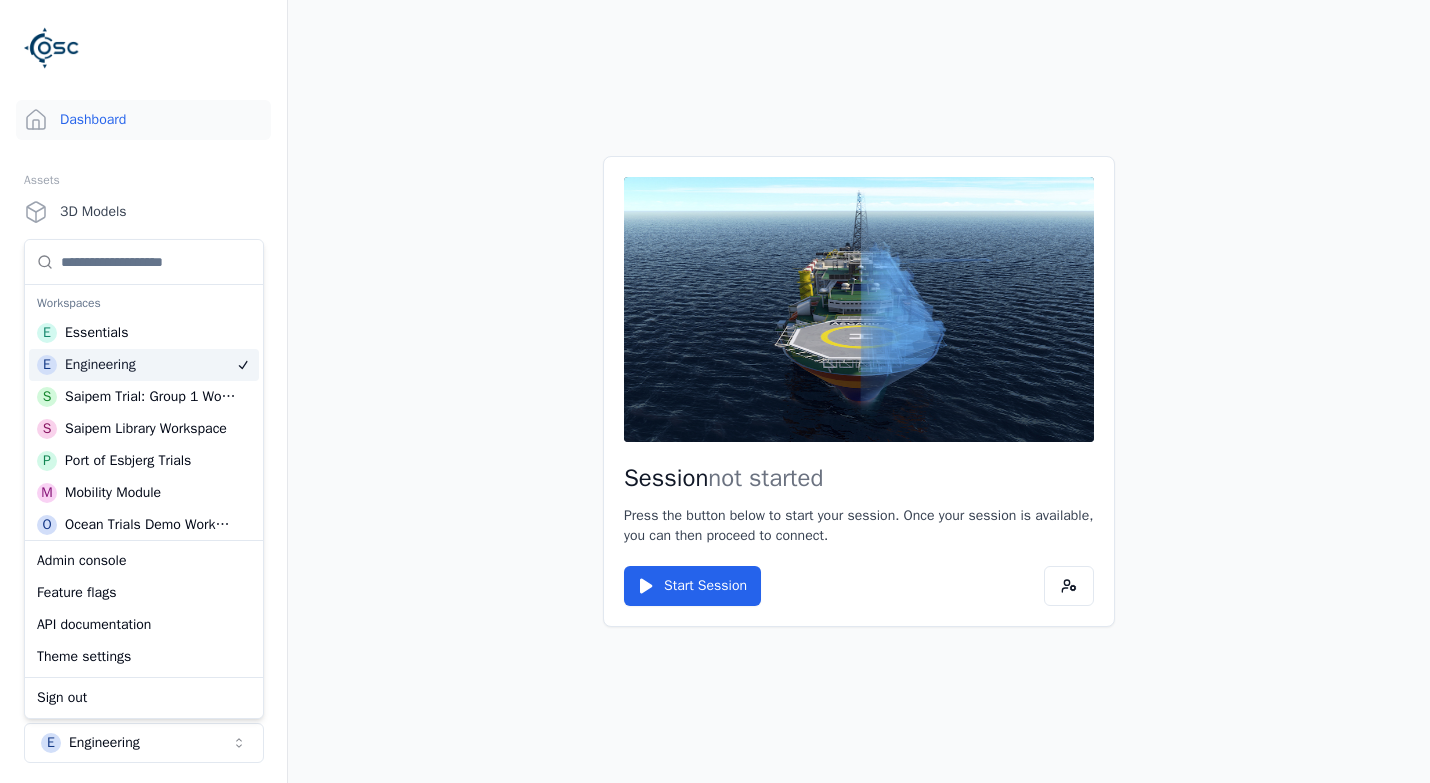 click on "Session  not started Press the button below to start your session. Once your session is available, you can then proceed to connect. Start Session" at bounding box center (859, 391) 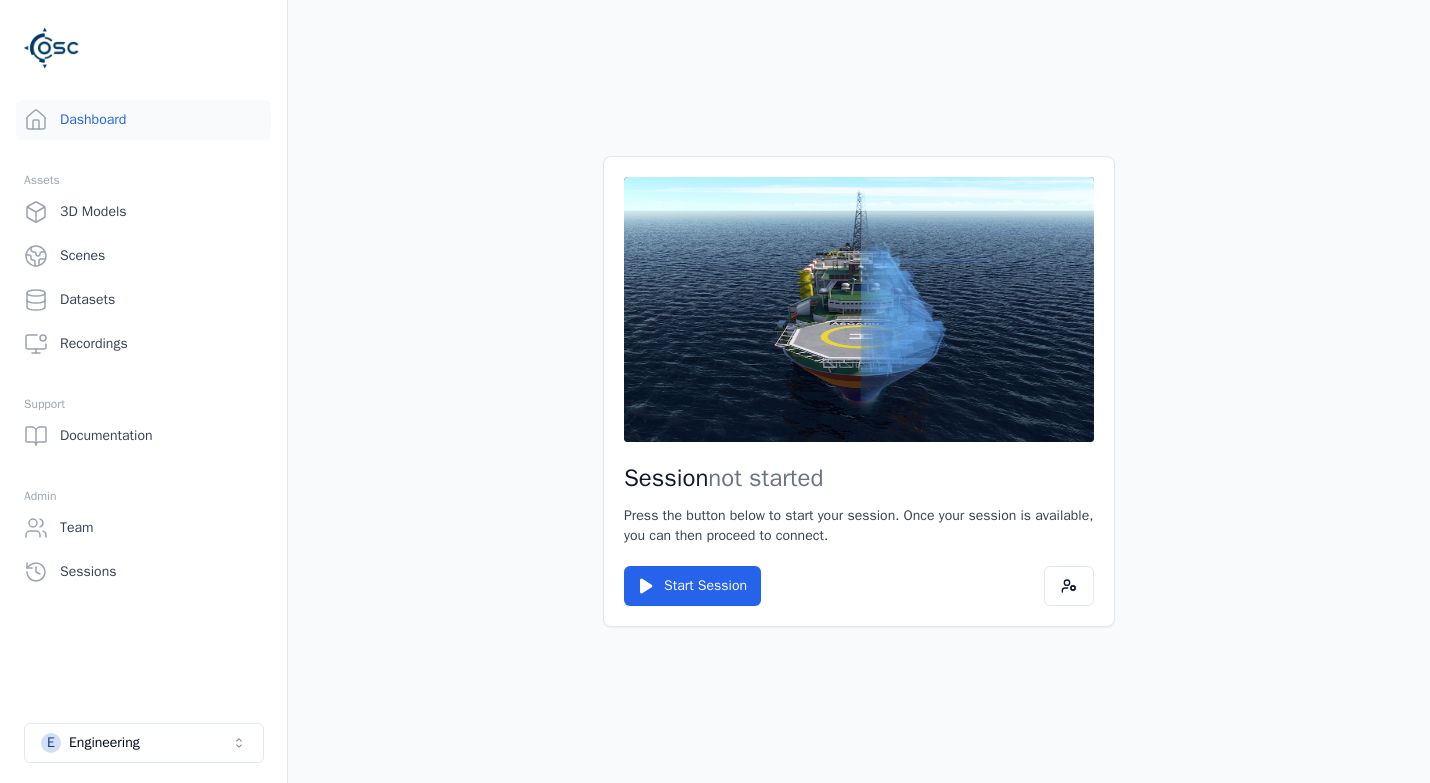 click on "Session  not started Press the button below to start your session. Once your session is available, you can then proceed to connect. Start Session" at bounding box center (859, 391) 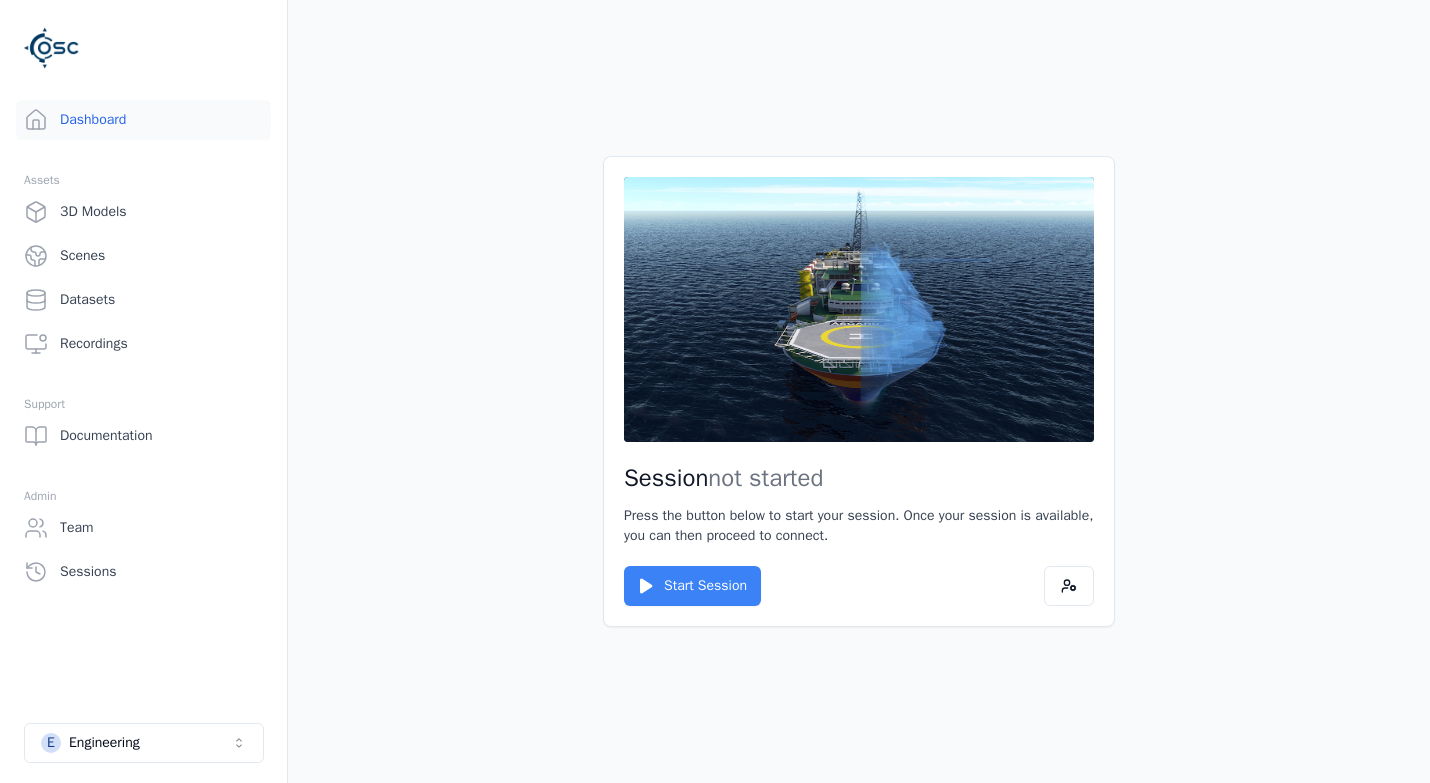 click on "Start Session" at bounding box center [692, 586] 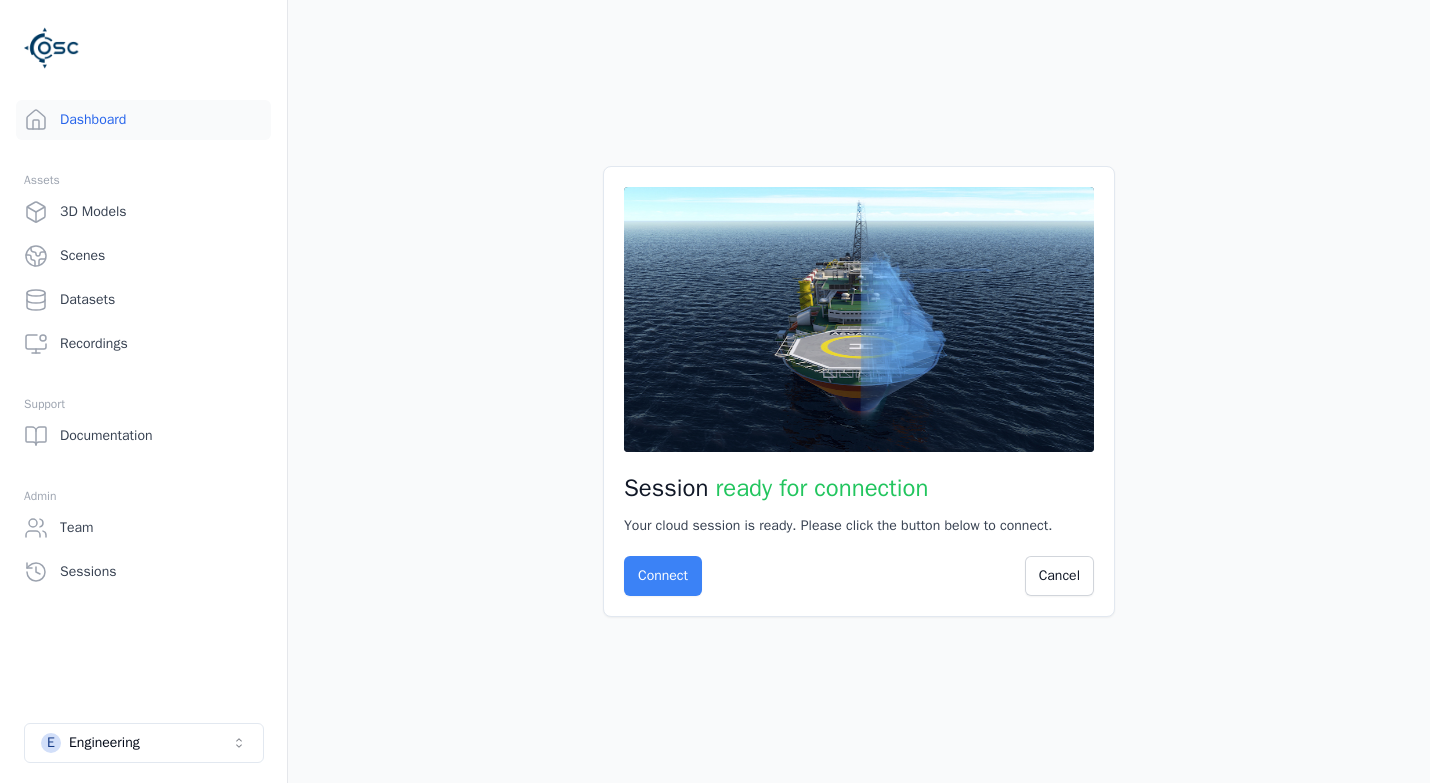 click on "Connect" at bounding box center [663, 576] 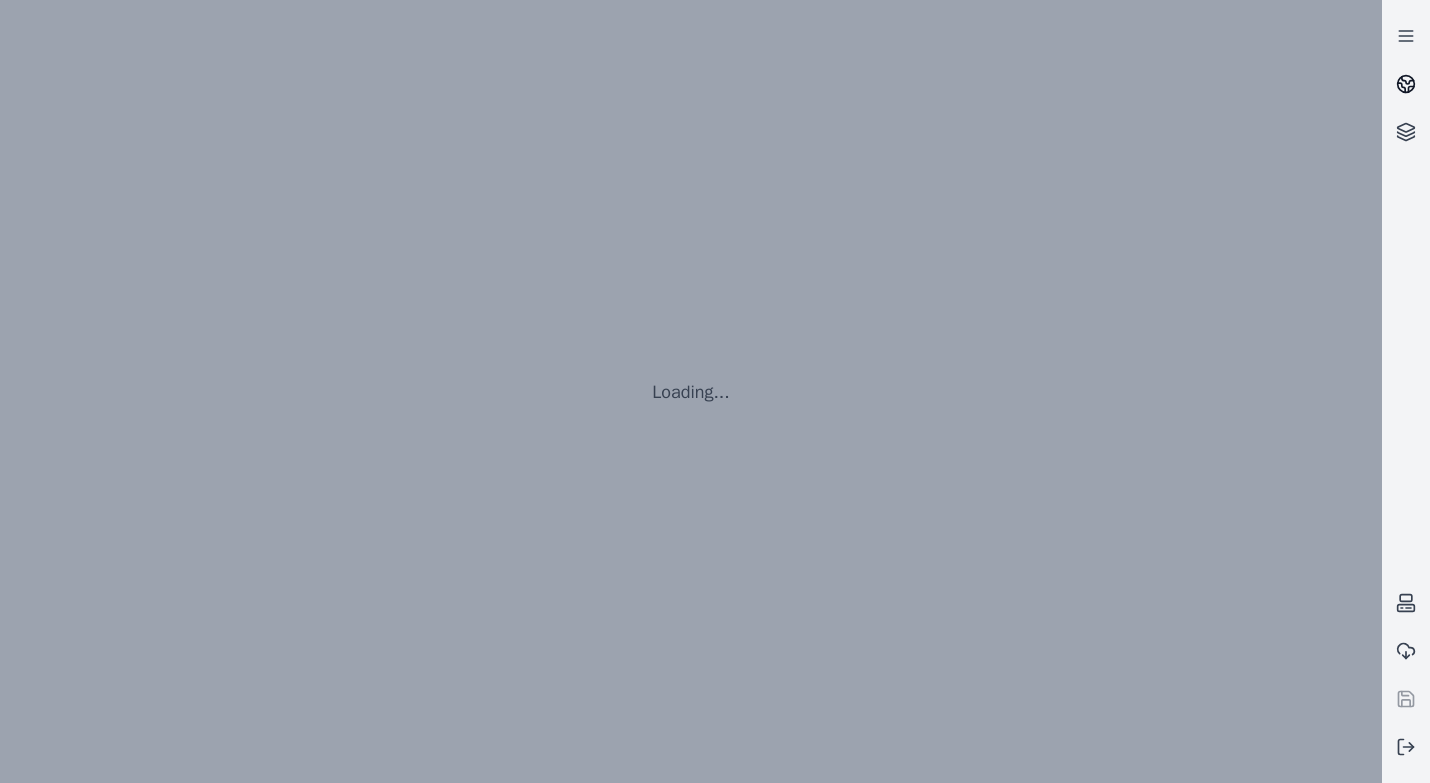 click 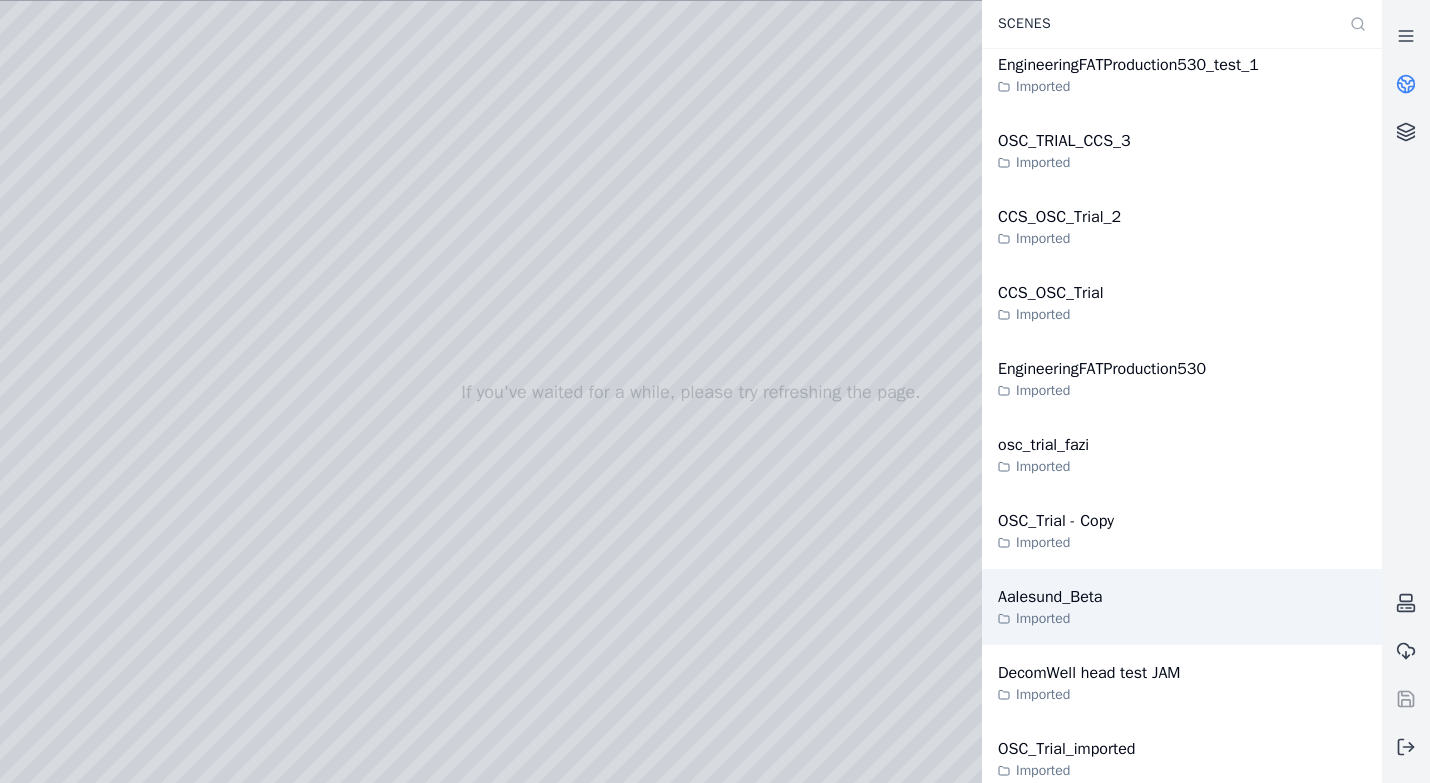 scroll, scrollTop: 3700, scrollLeft: 0, axis: vertical 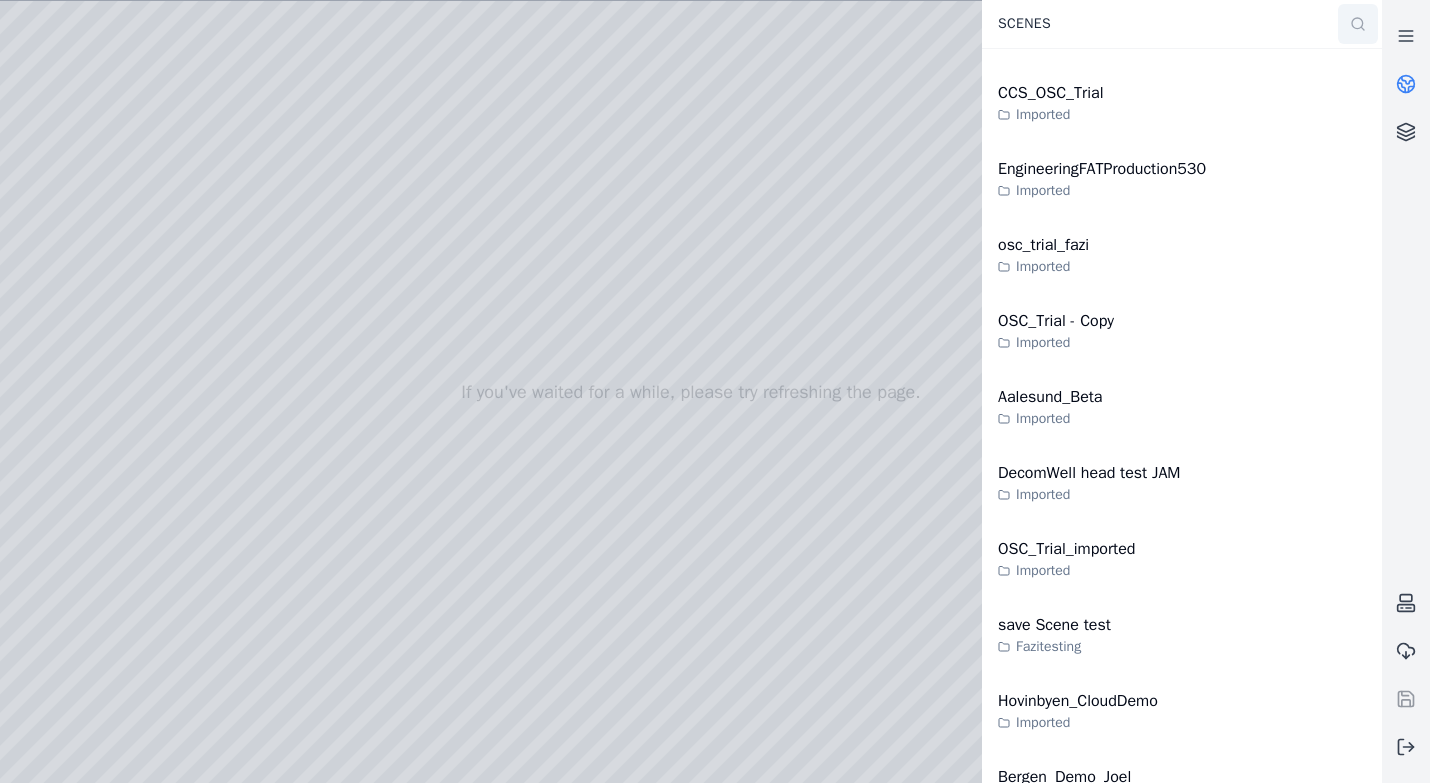 click at bounding box center (1358, 24) 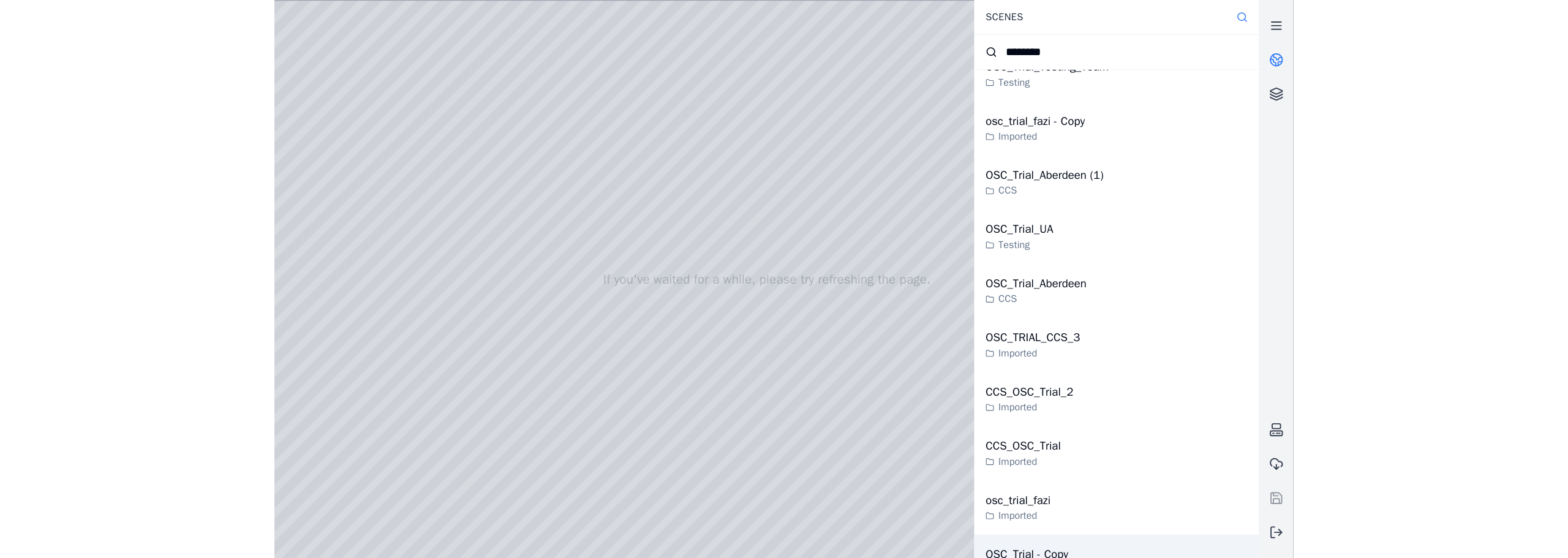 scroll, scrollTop: 274, scrollLeft: 0, axis: vertical 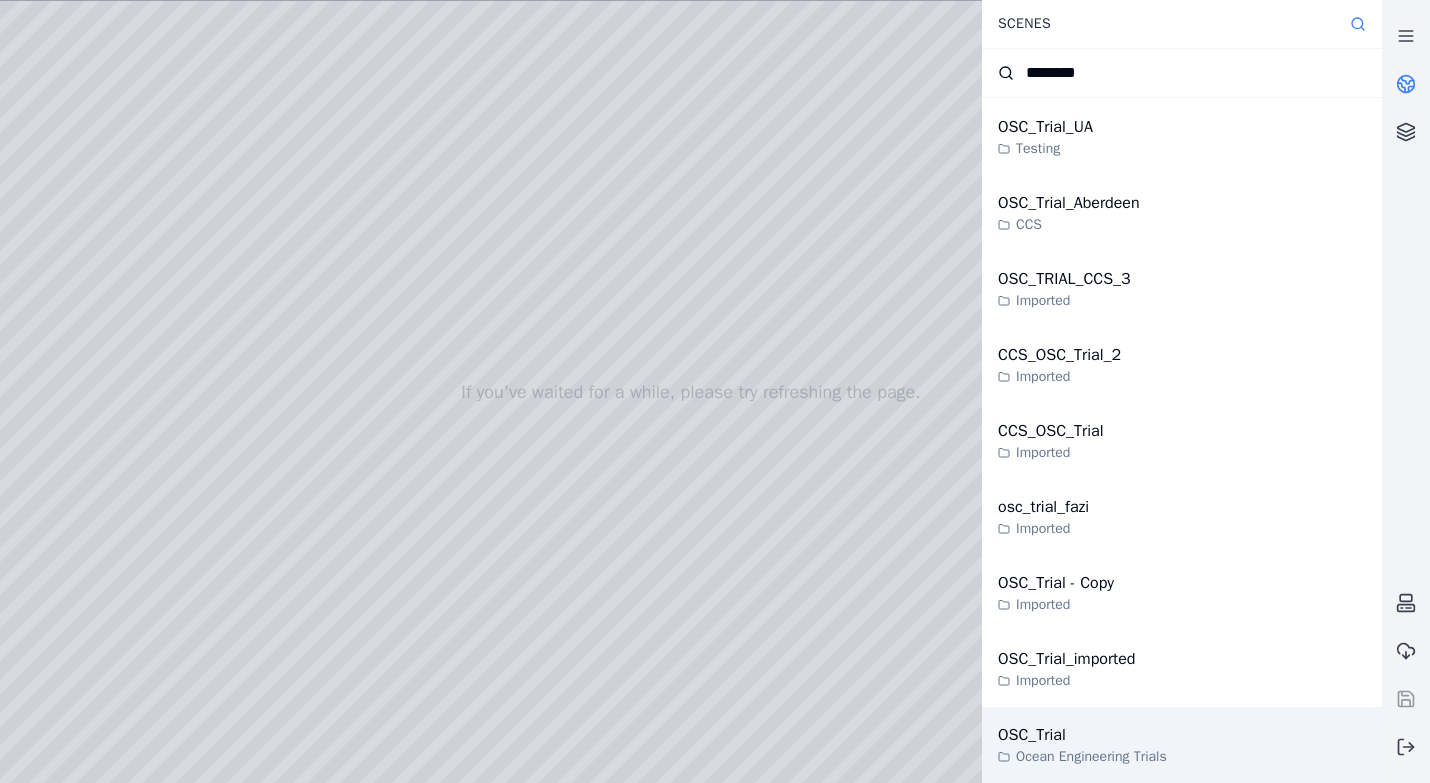 type on "********" 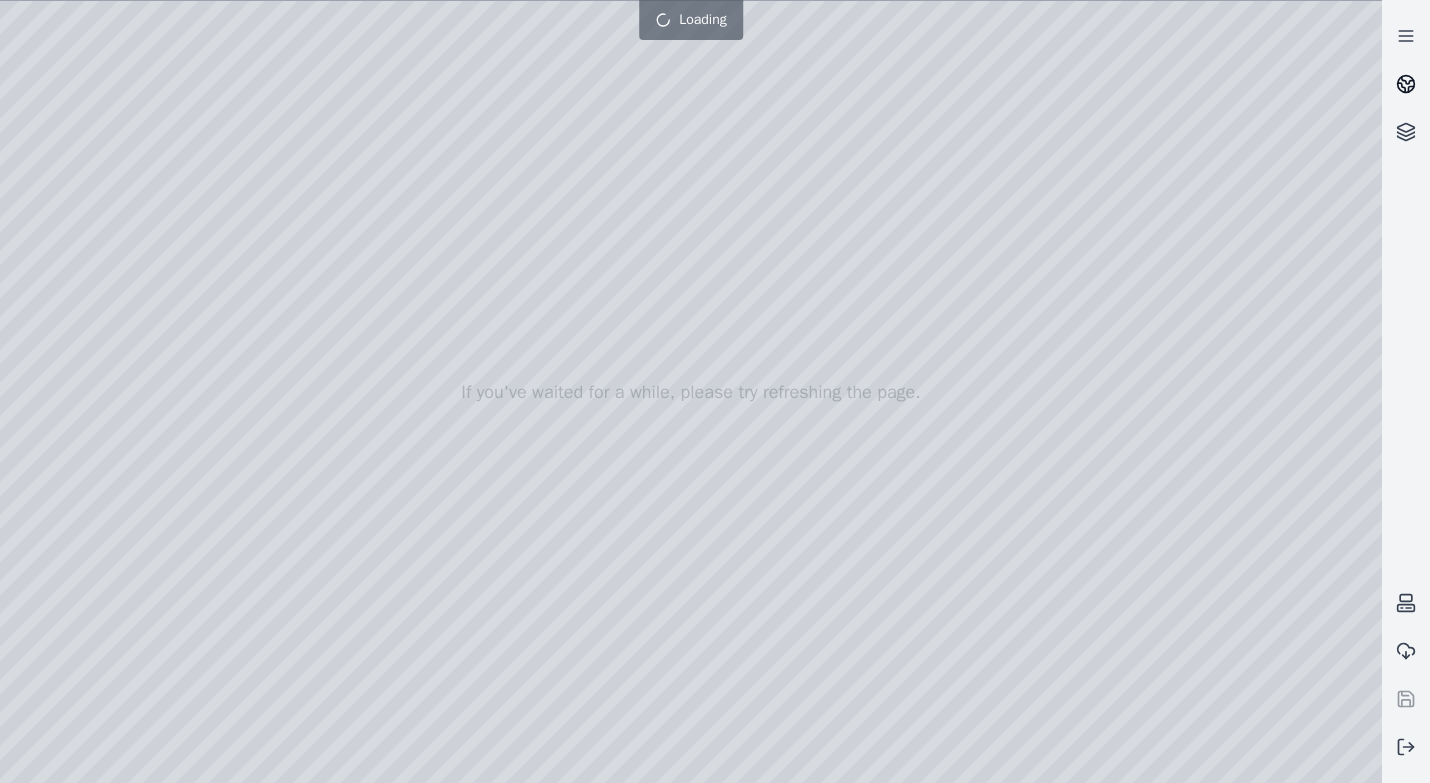 click 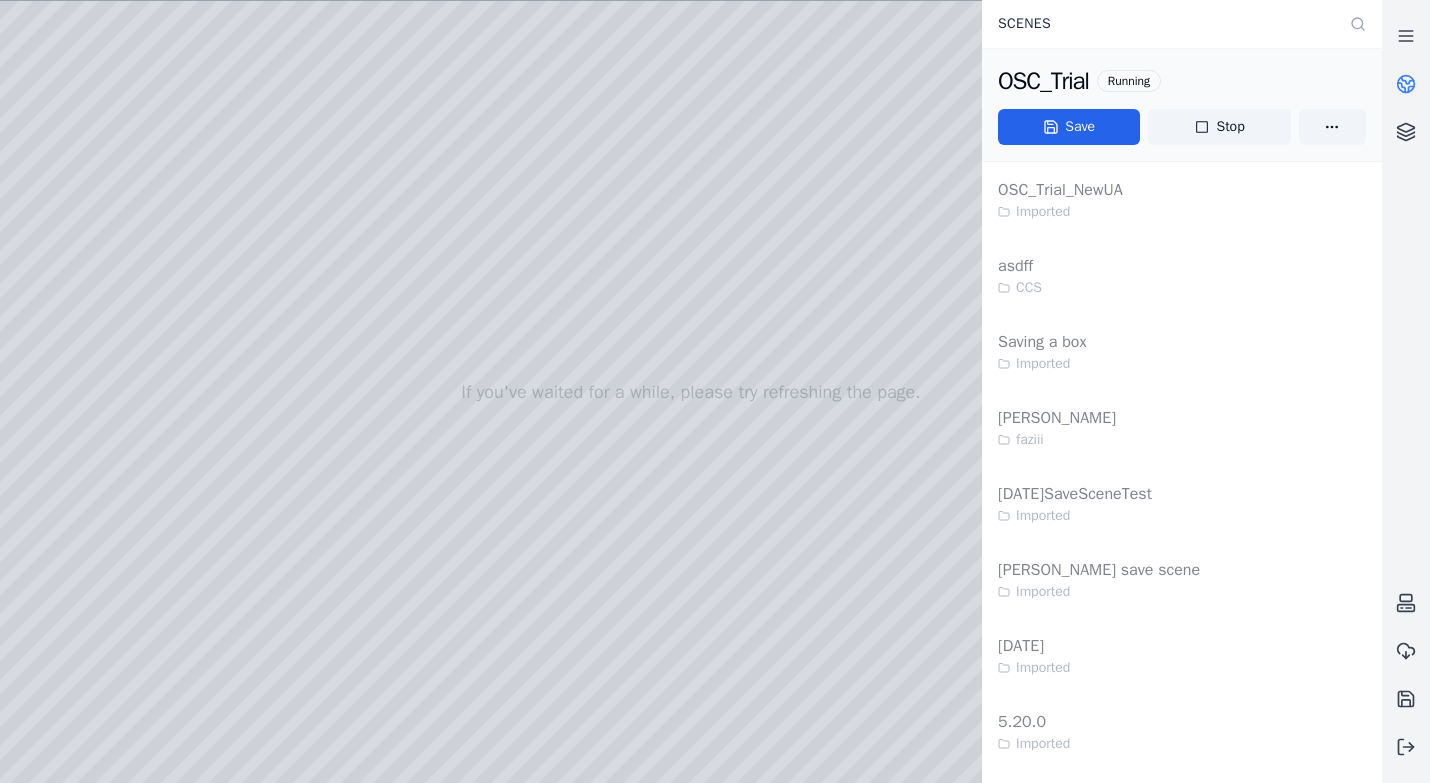 click at bounding box center (691, 392) 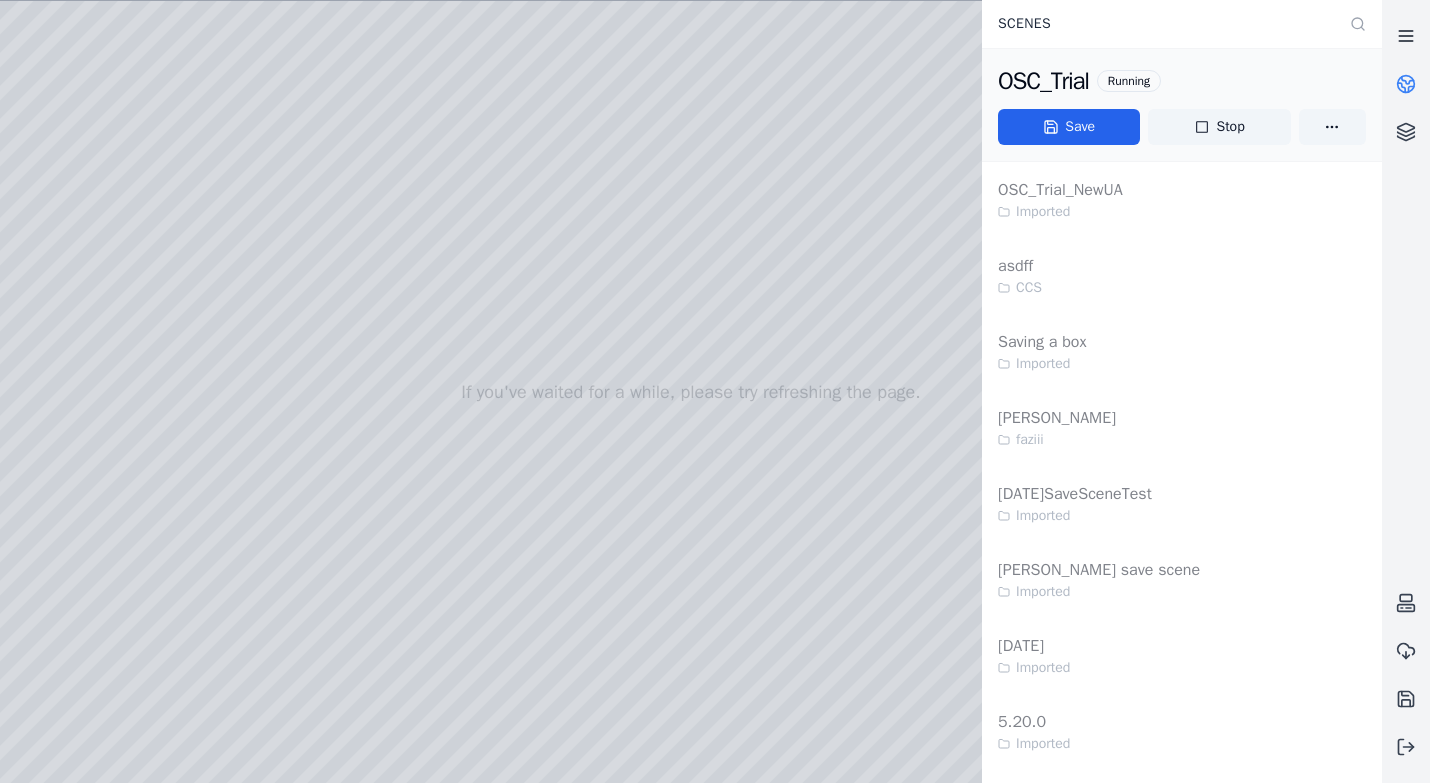 click 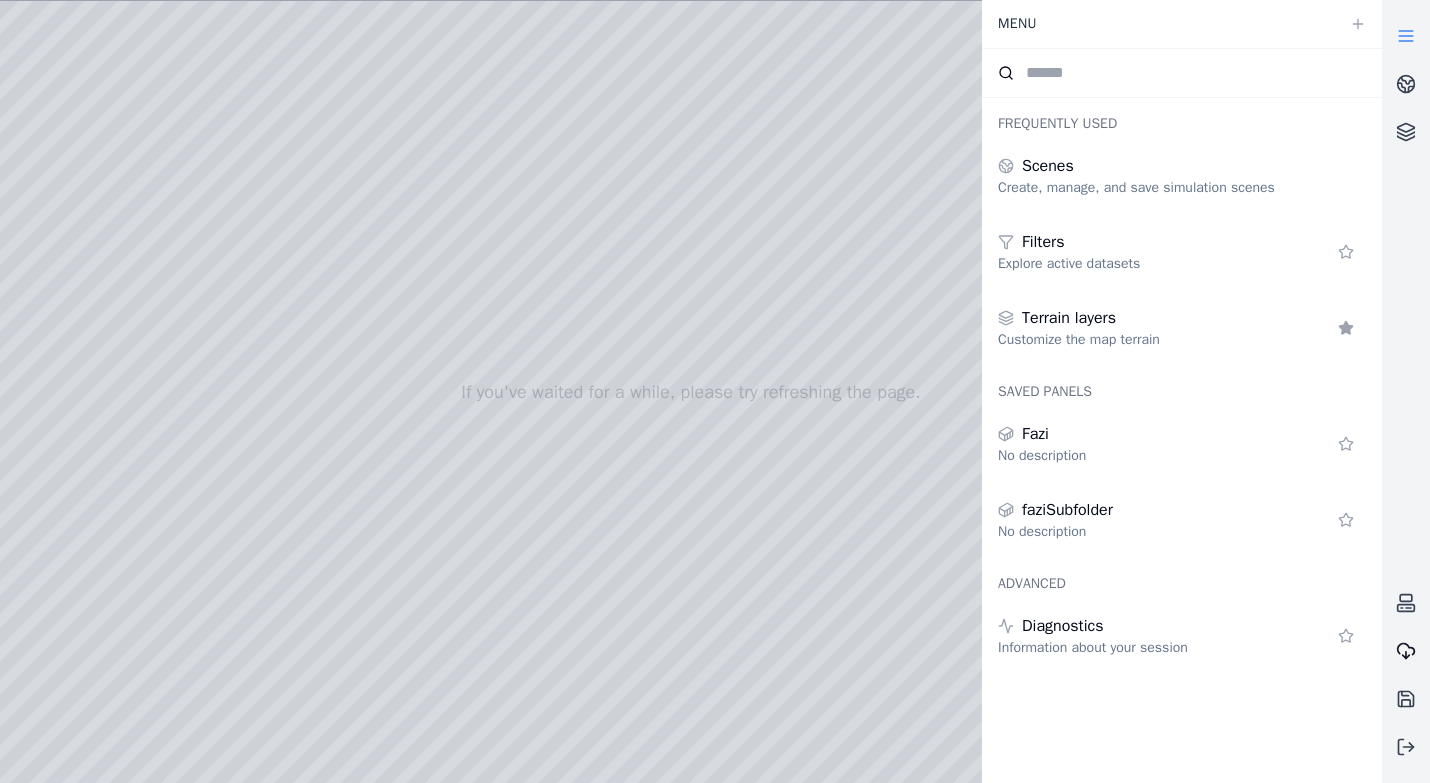 click 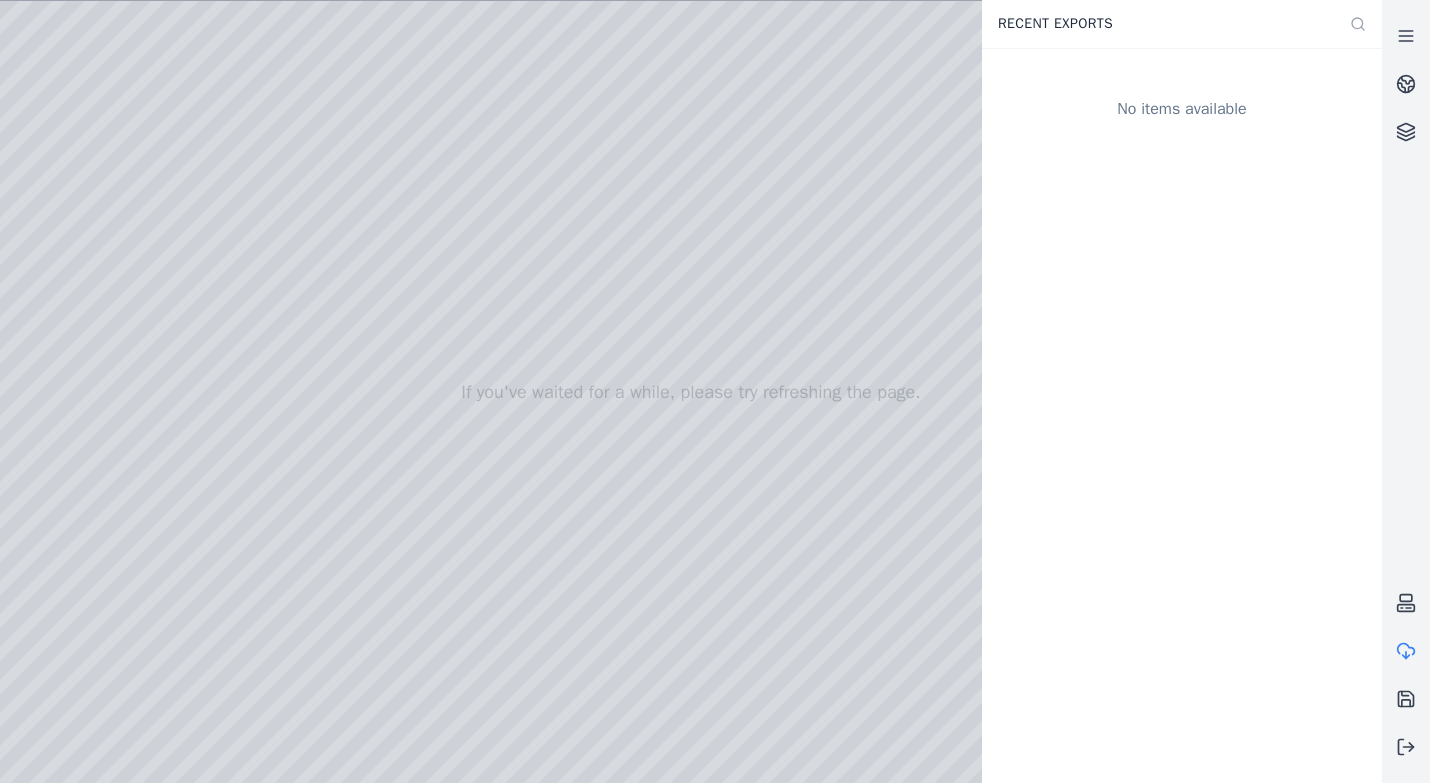 click 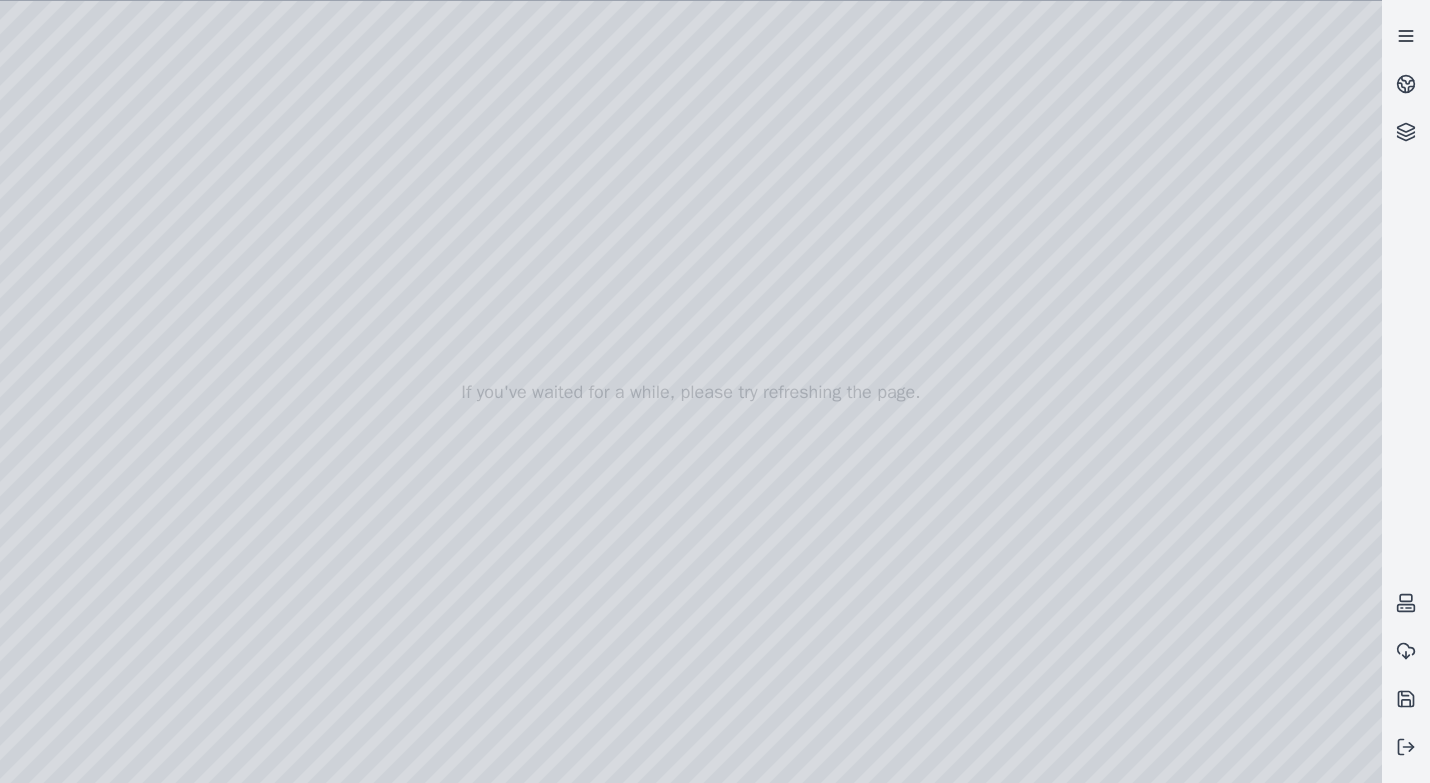 click 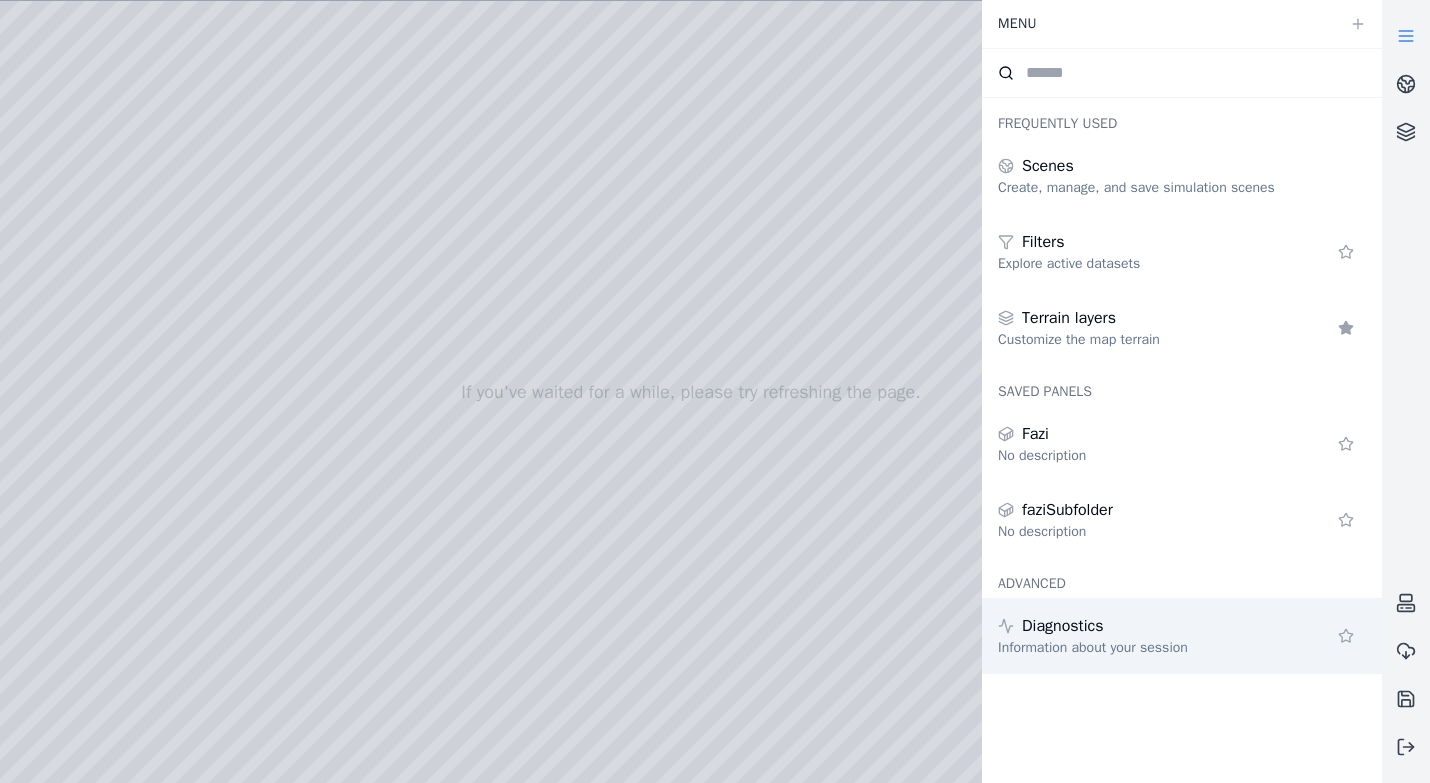 click on "Information about your session" at bounding box center [1142, 648] 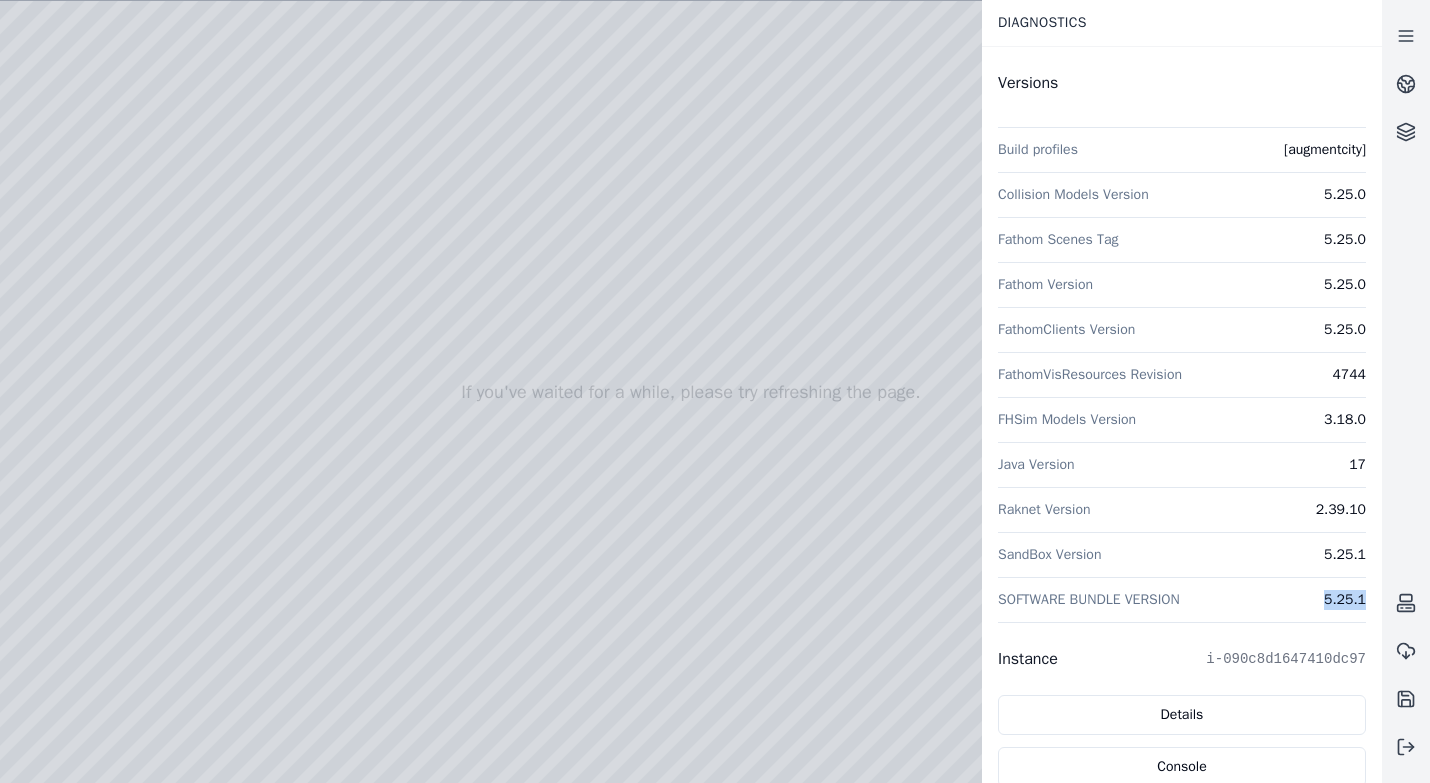 drag, startPoint x: 1372, startPoint y: 600, endPoint x: 1327, endPoint y: 591, distance: 45.891174 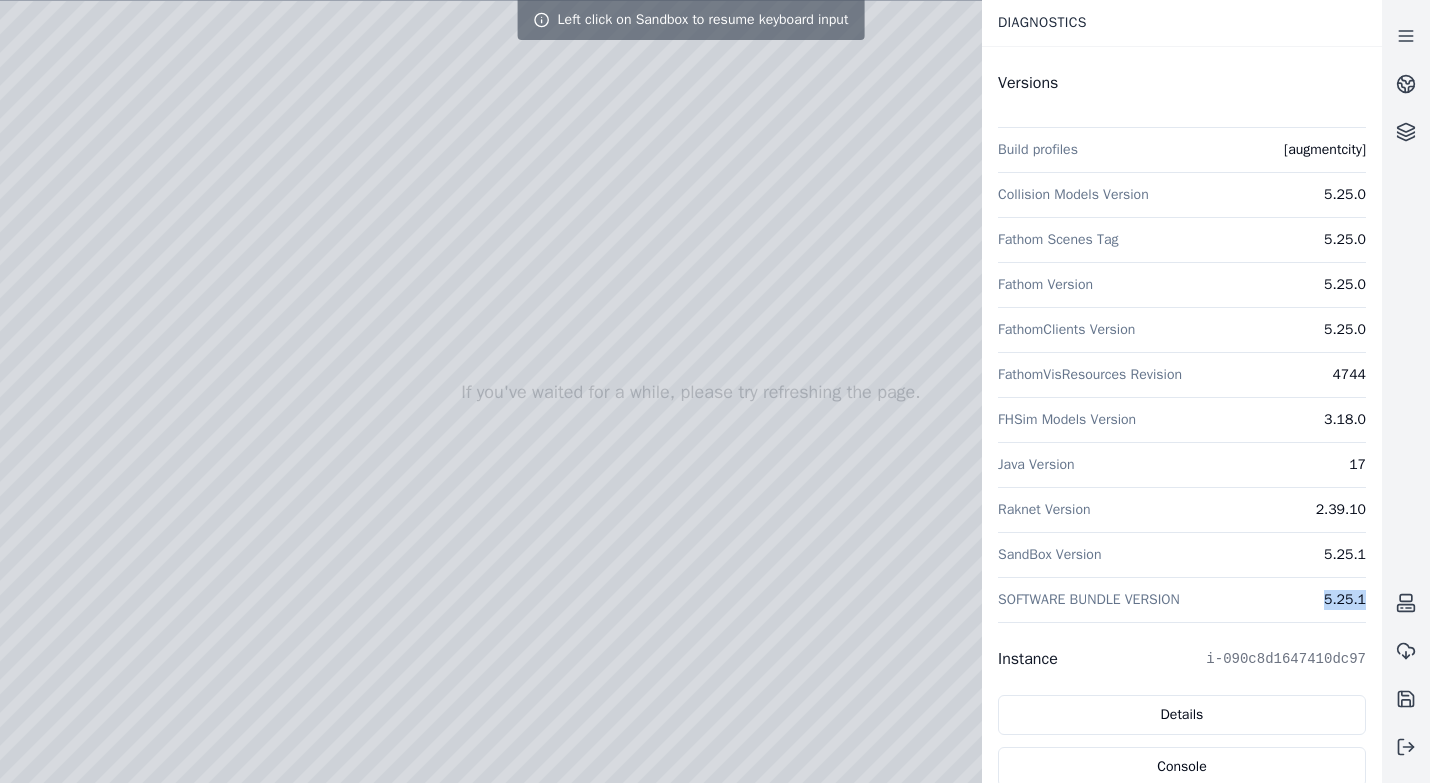 copy on "5.25.1" 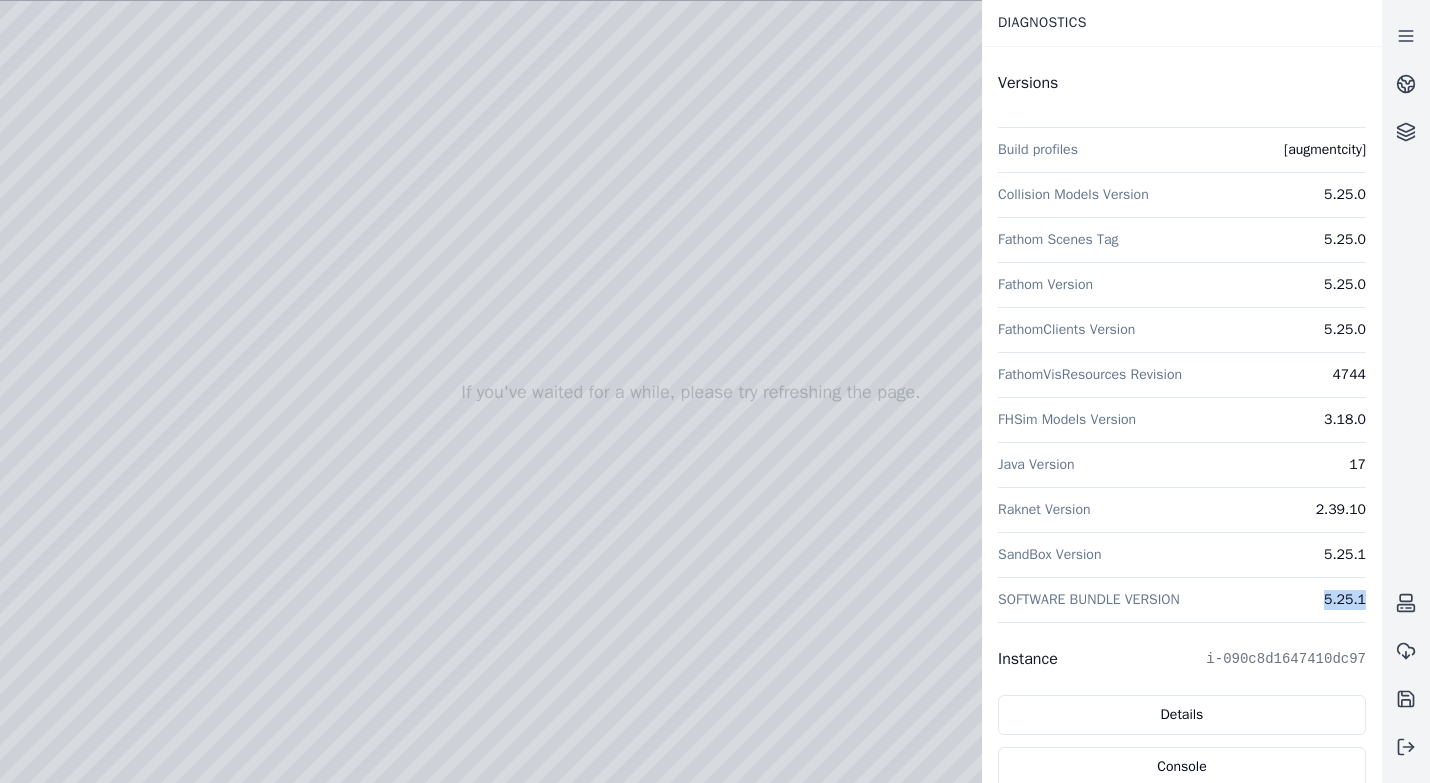 drag, startPoint x: 289, startPoint y: 489, endPoint x: 382, endPoint y: 507, distance: 94.72592 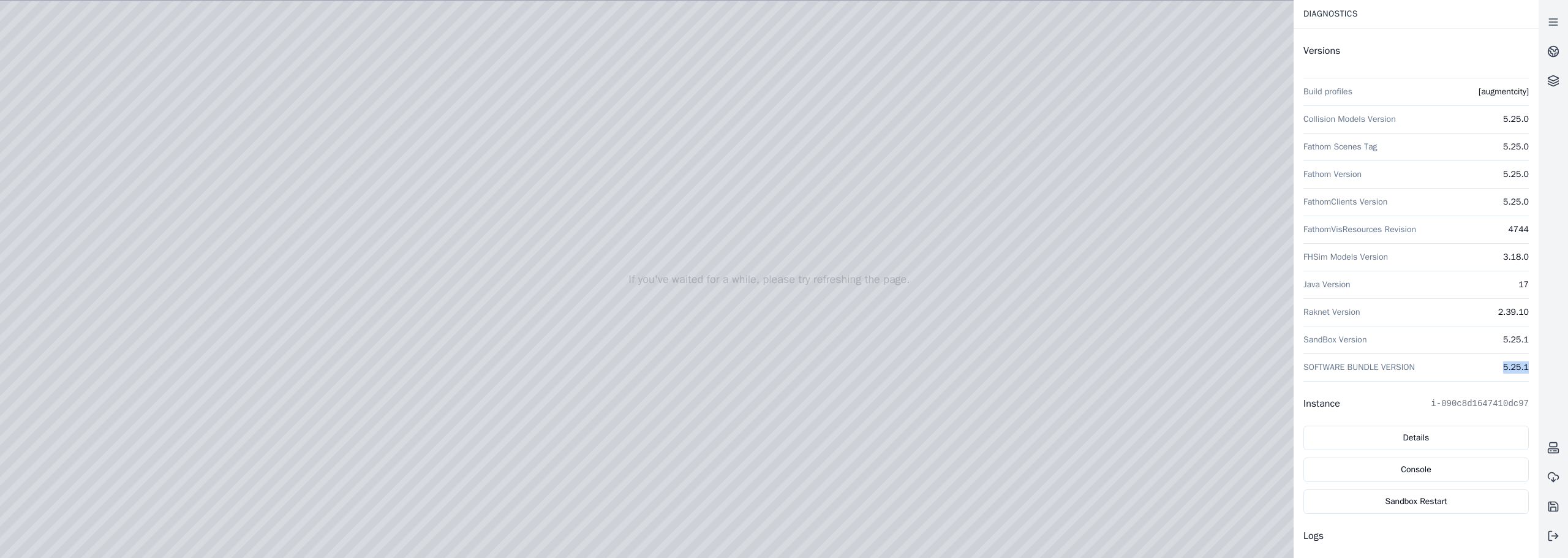 drag, startPoint x: 685, startPoint y: 273, endPoint x: 502, endPoint y: 319, distance: 188.69287 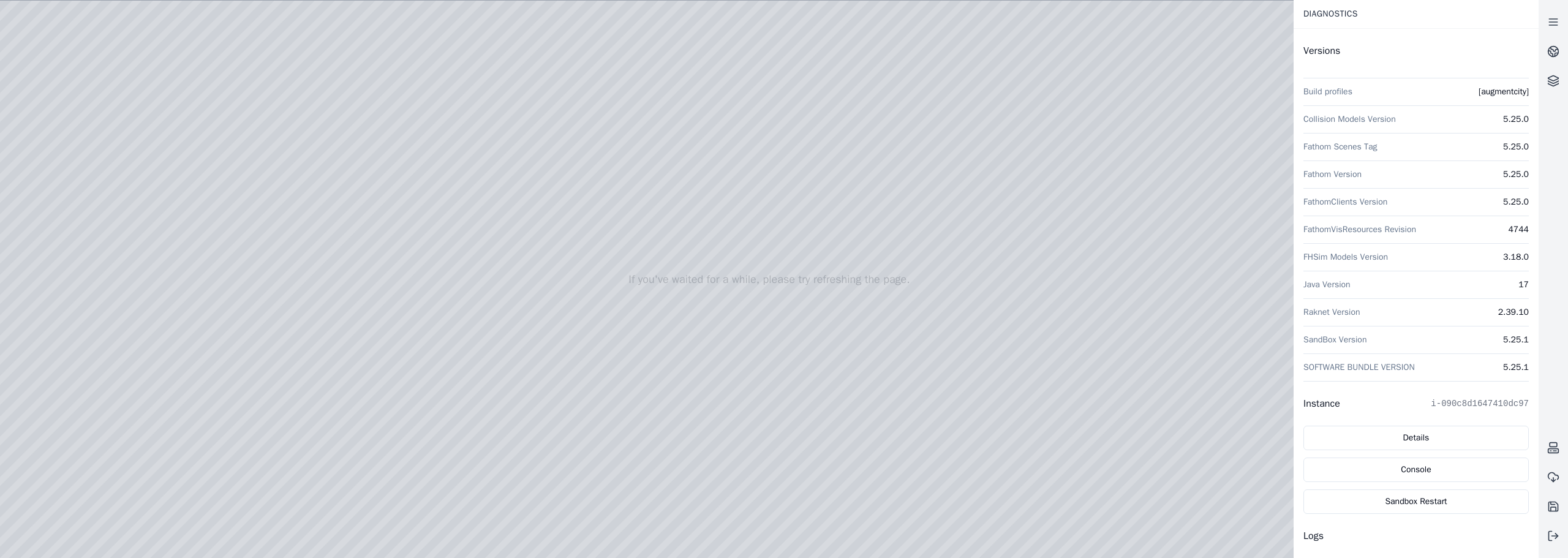 click on "Java Version 17" at bounding box center [1416, 284] 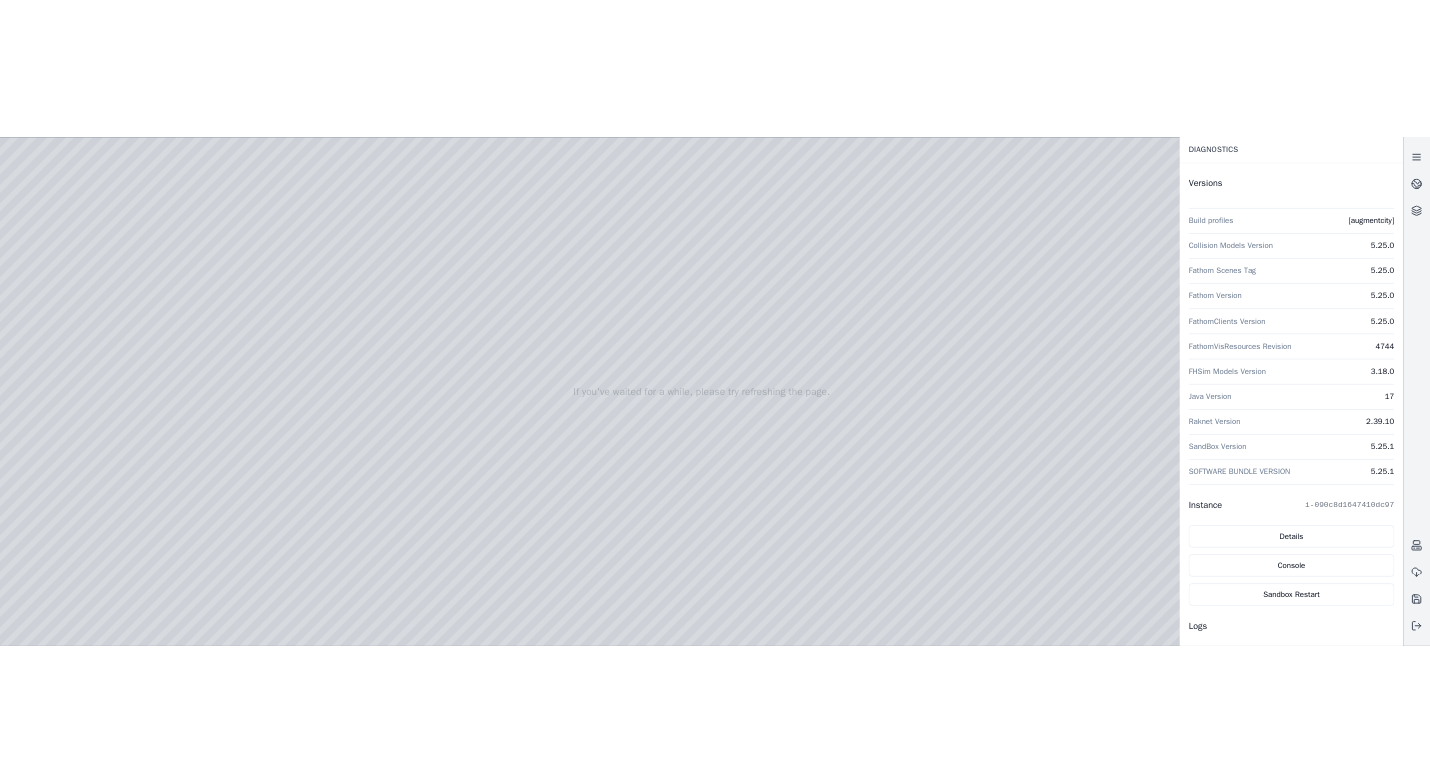 scroll, scrollTop: 100, scrollLeft: 0, axis: vertical 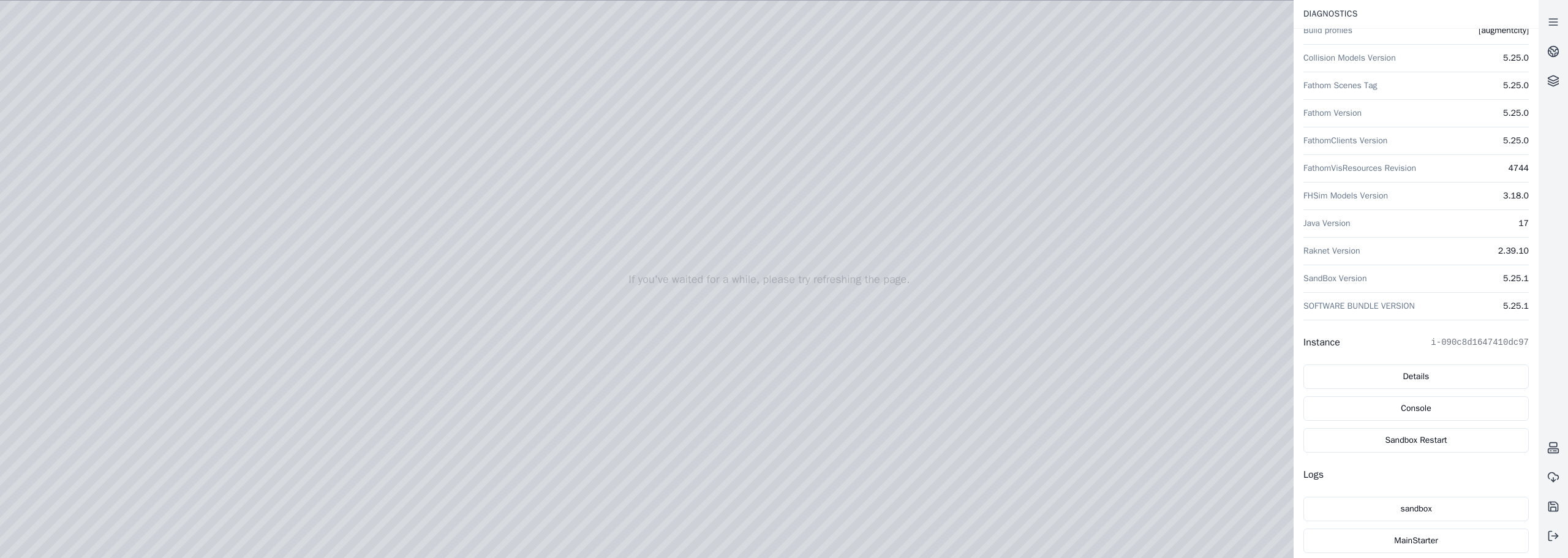drag, startPoint x: 1031, startPoint y: 274, endPoint x: 910, endPoint y: 245, distance: 124.42669 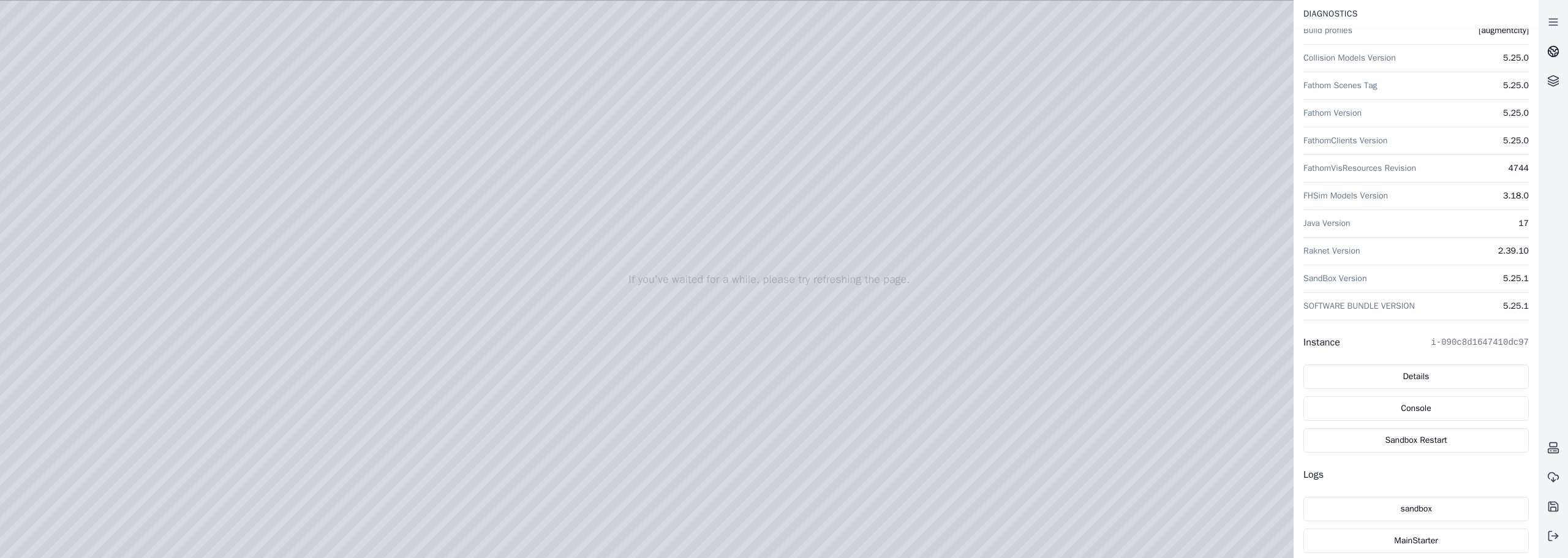 click at bounding box center [1553, 51] 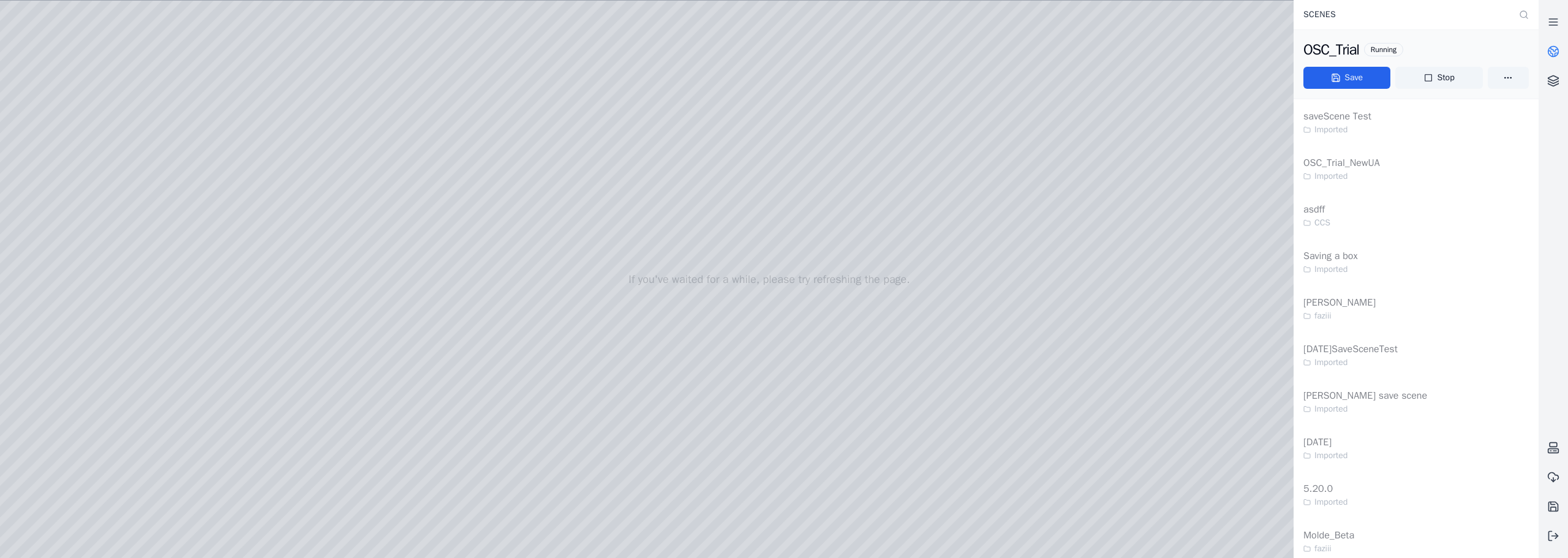 click at bounding box center [1553, 51] 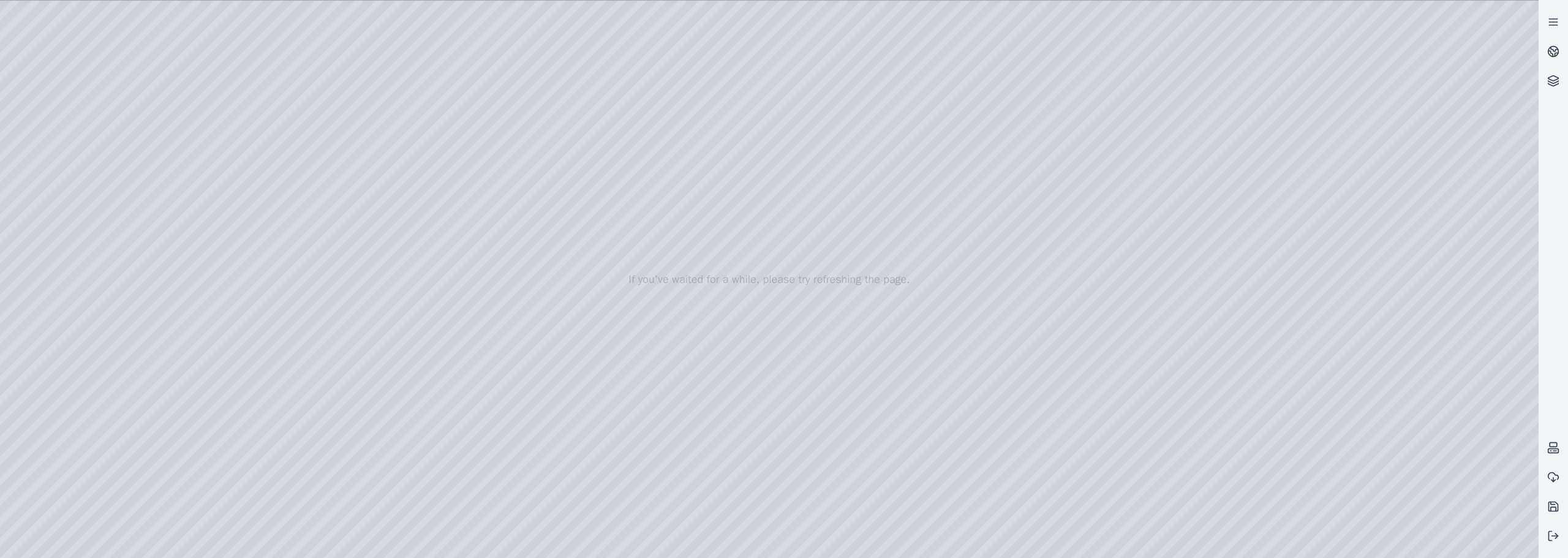 drag, startPoint x: 606, startPoint y: 325, endPoint x: 784, endPoint y: 299, distance: 179.88885 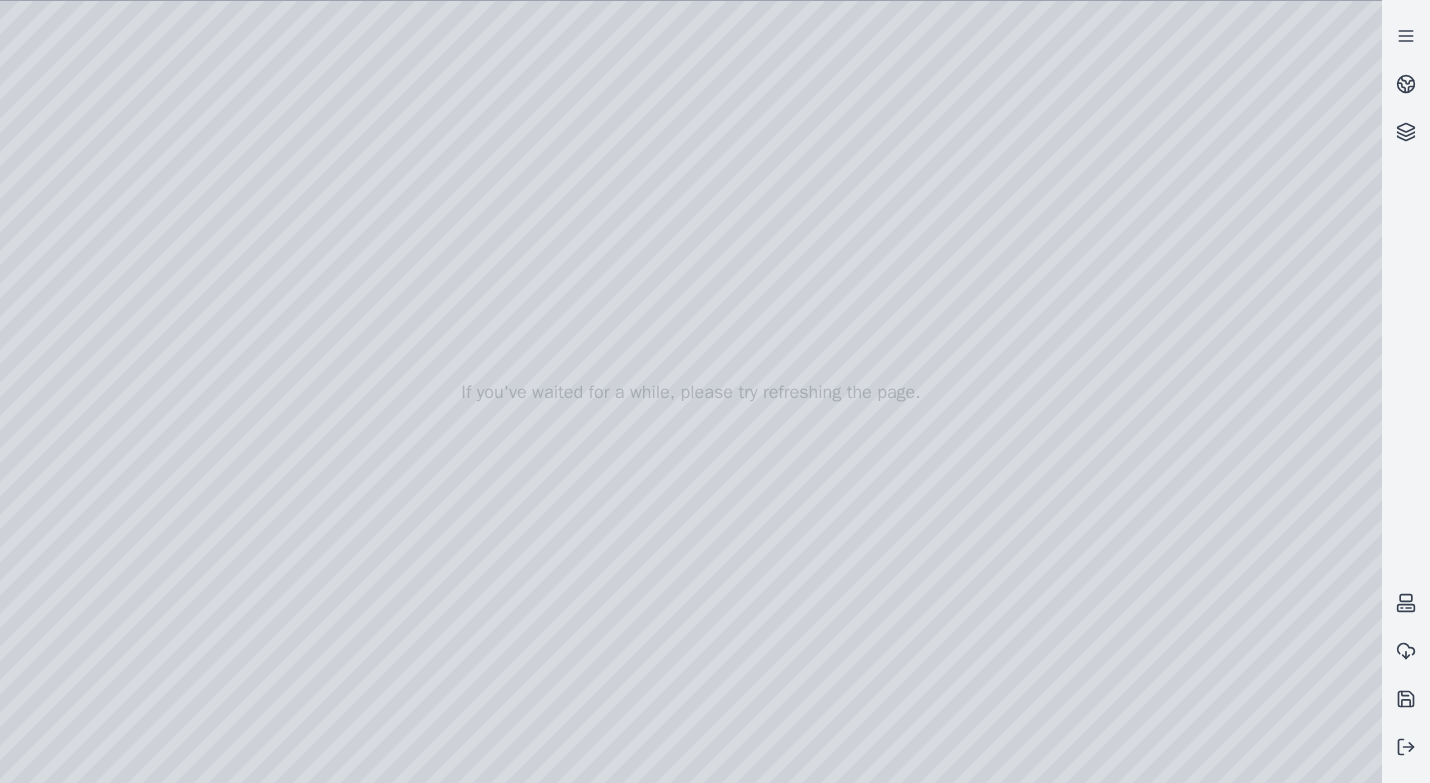 click at bounding box center [691, 392] 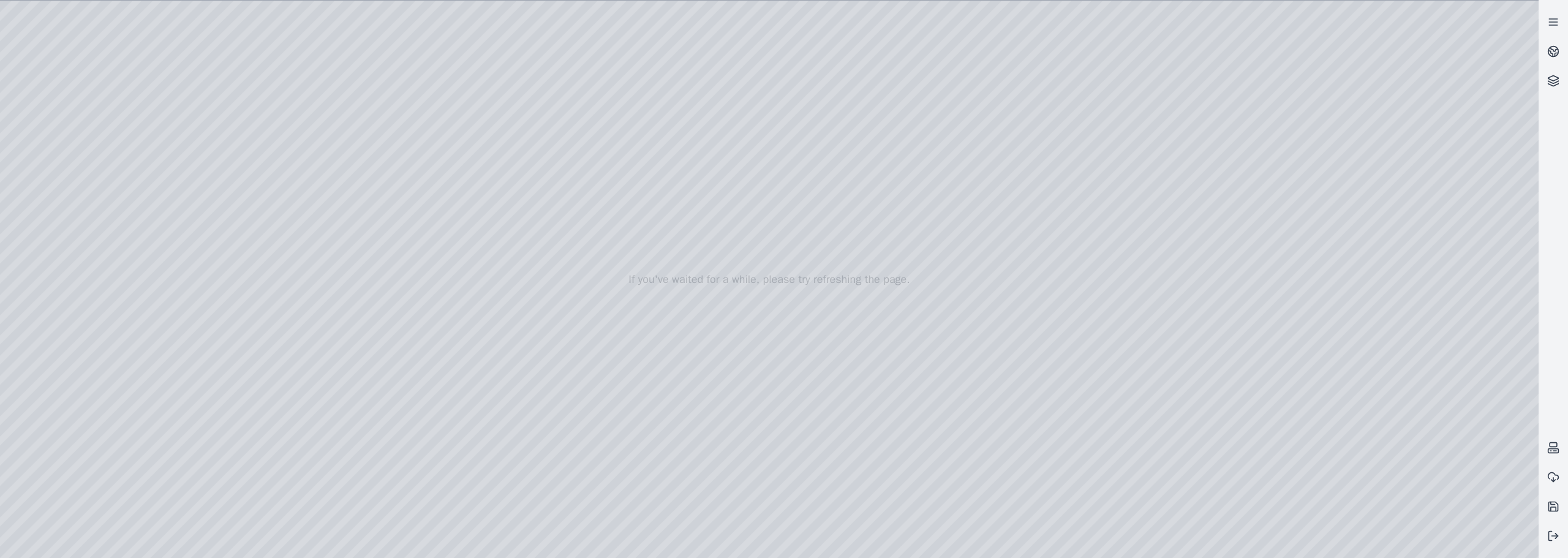 click at bounding box center [769, 279] 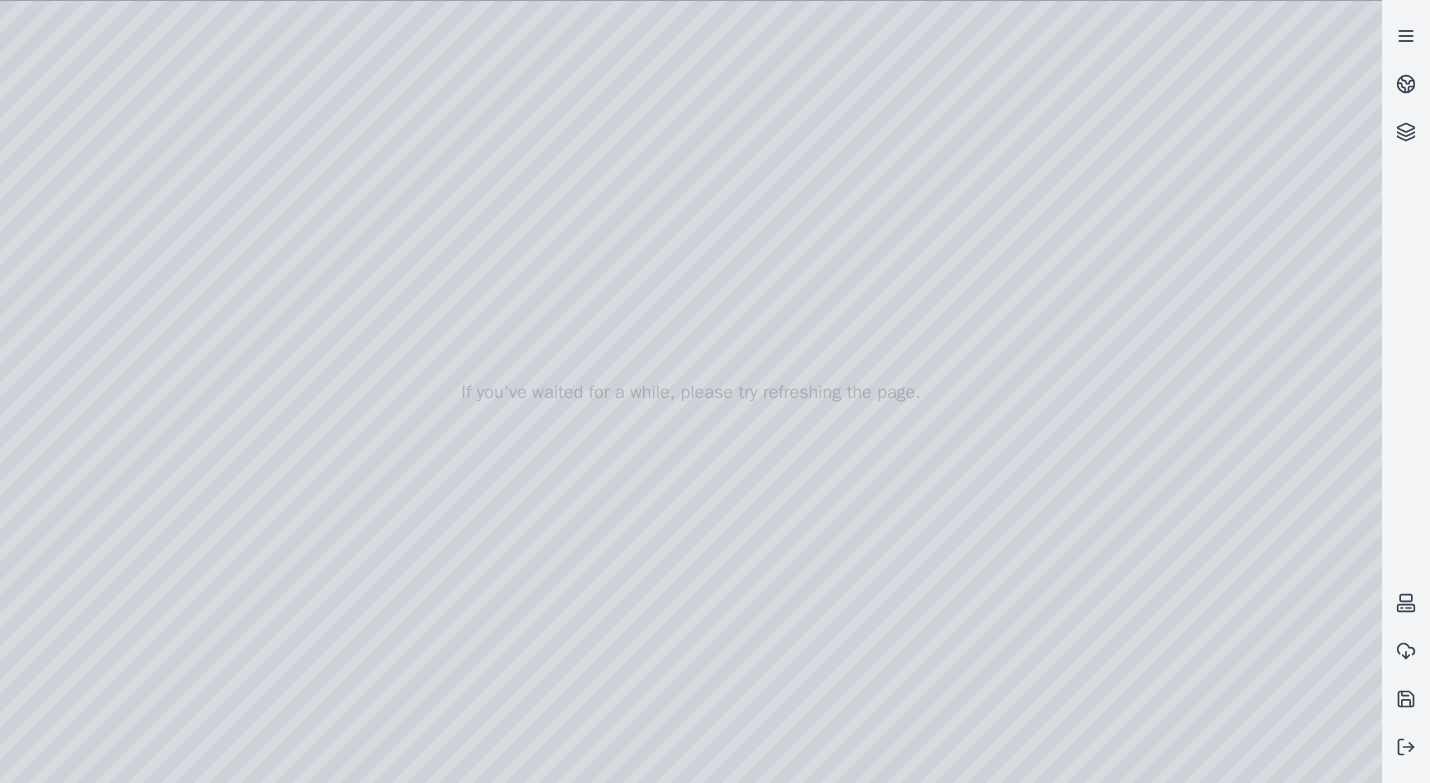 click 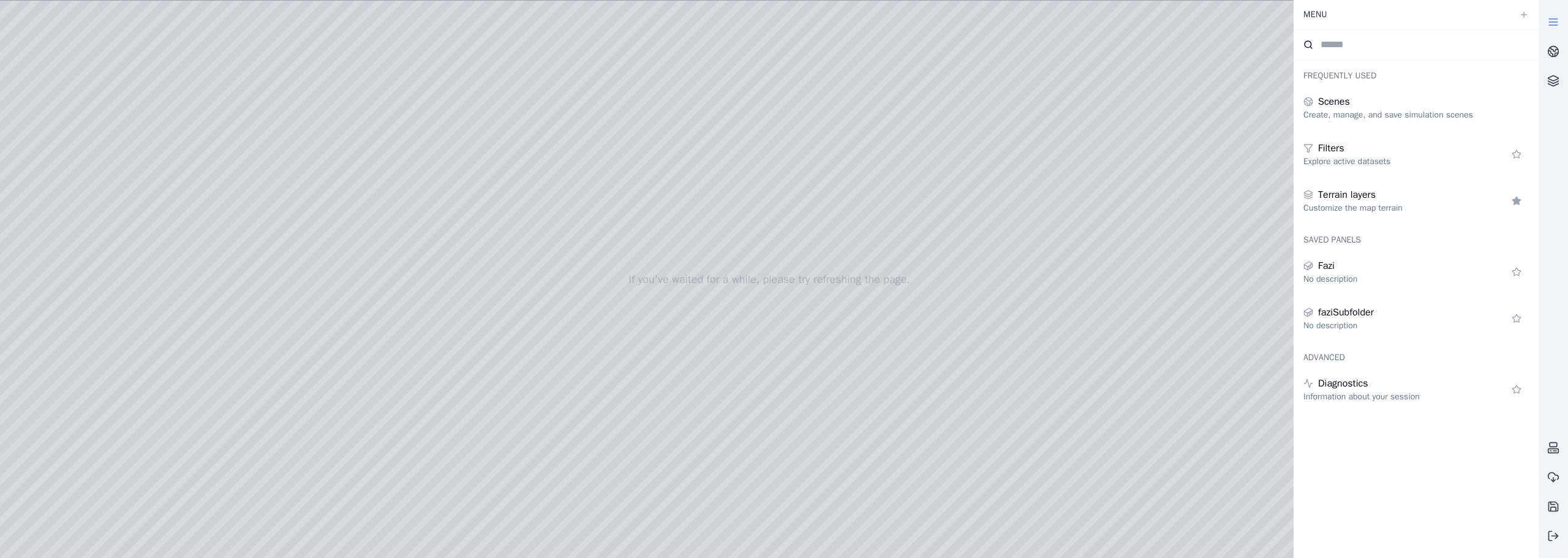drag, startPoint x: 662, startPoint y: 309, endPoint x: 710, endPoint y: 289, distance: 52 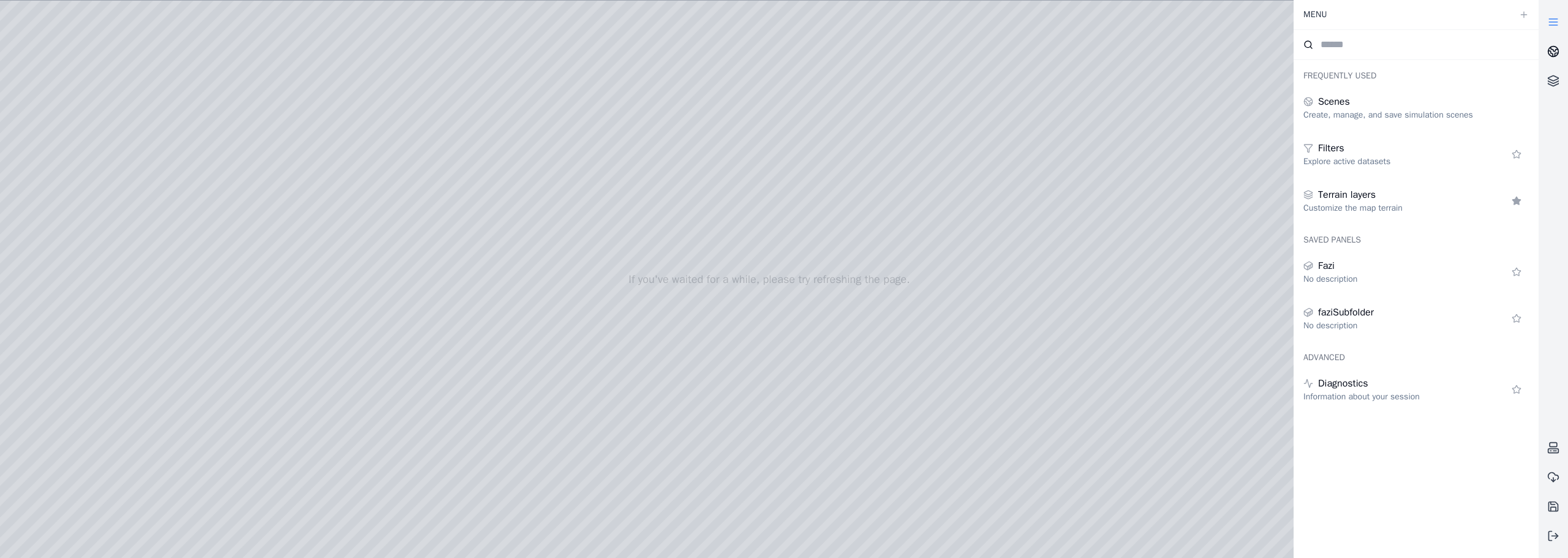 click 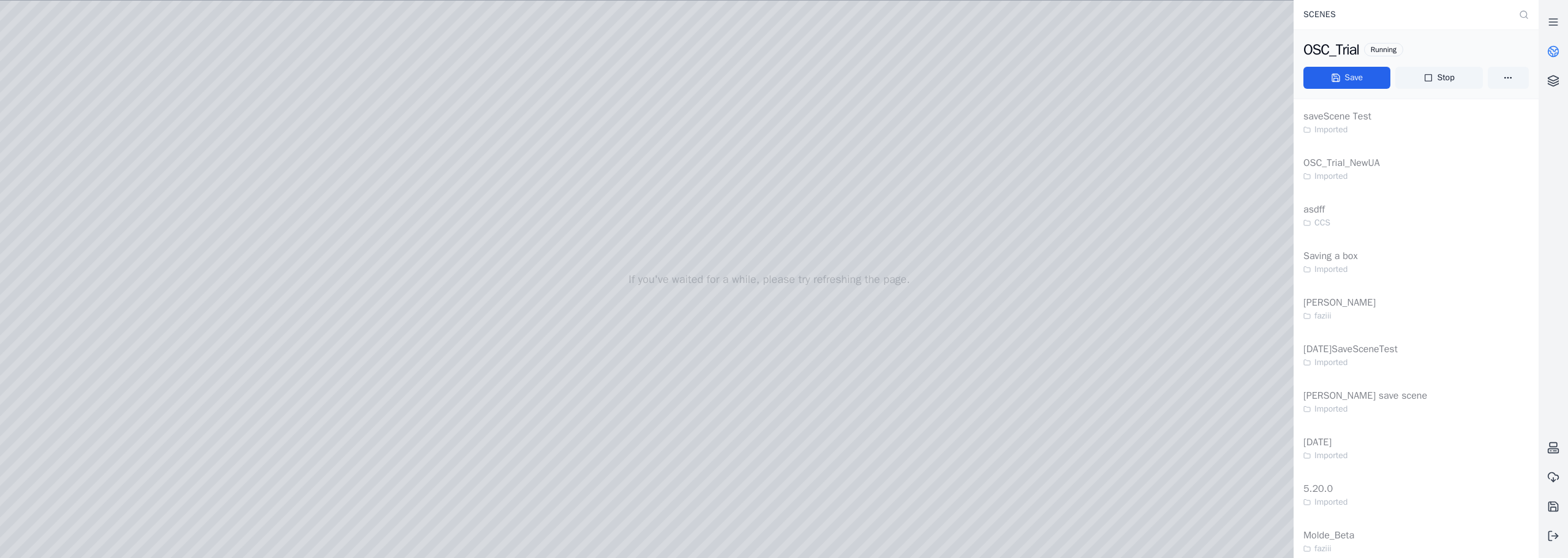 click 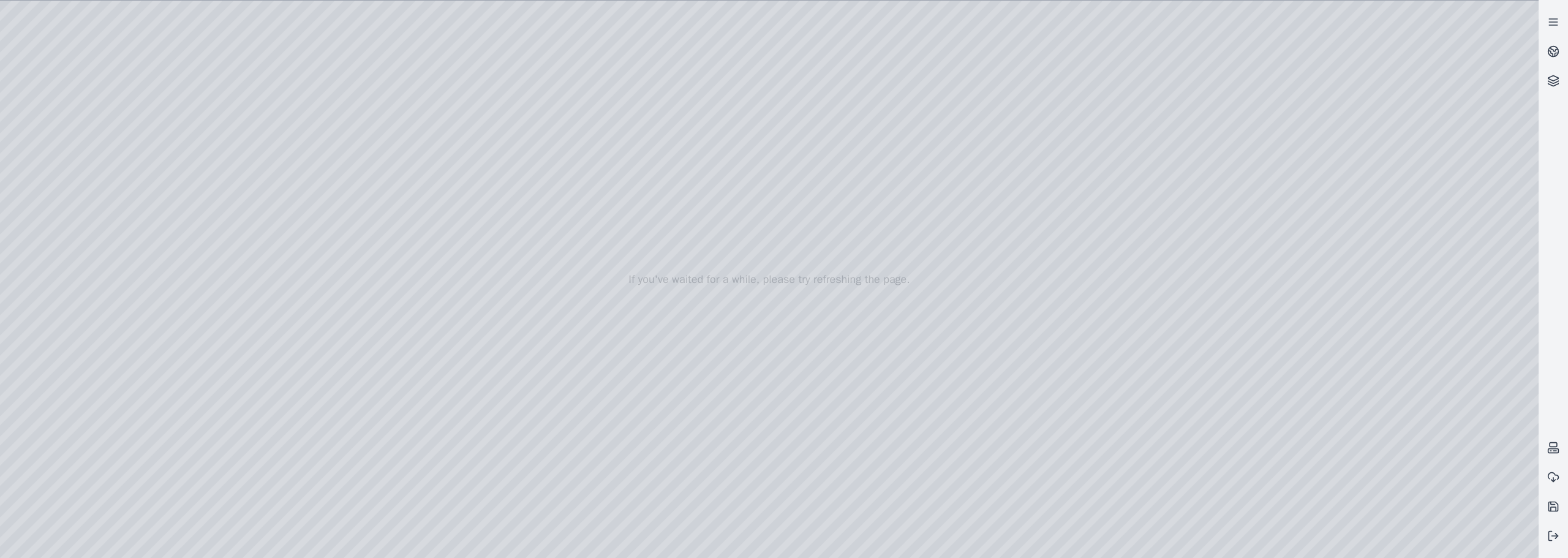 click at bounding box center (769, 279) 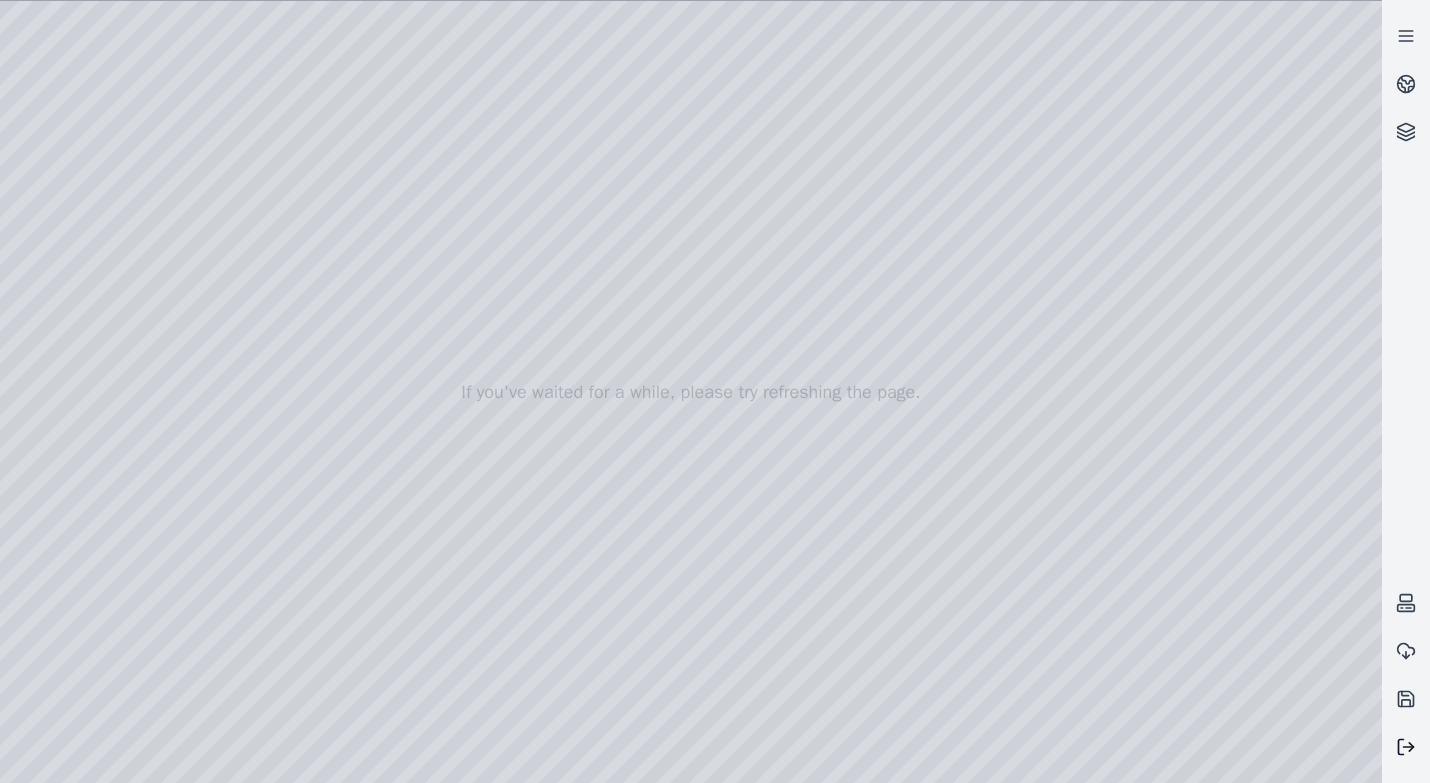 click at bounding box center [1406, 747] 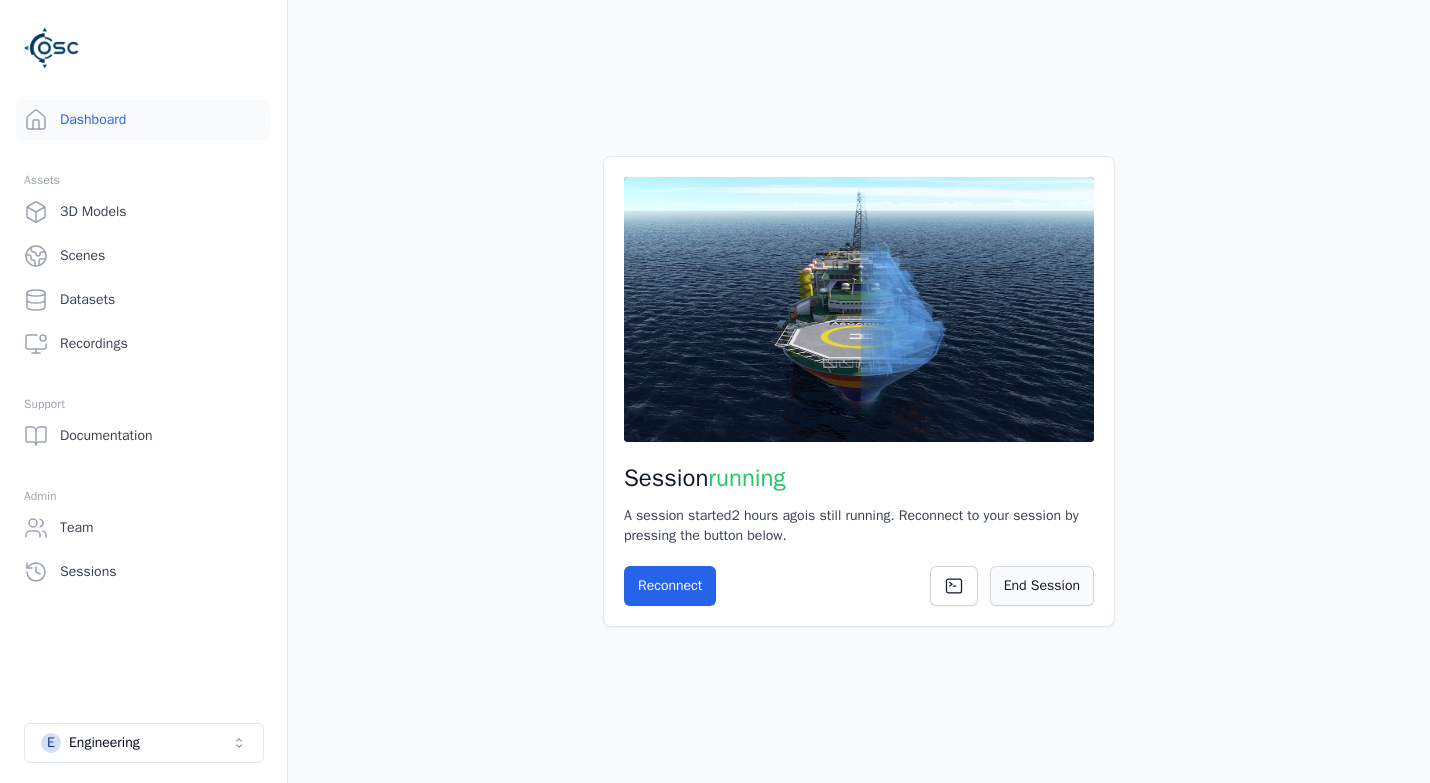 click on "End Session" at bounding box center [1042, 586] 